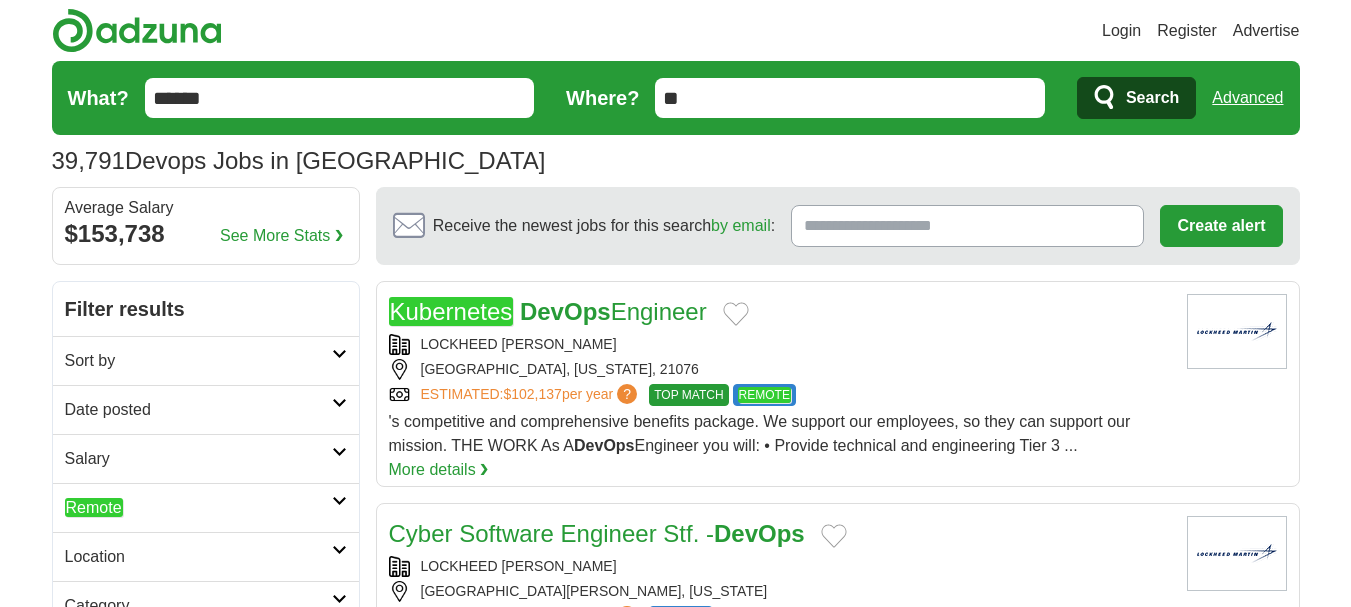 scroll, scrollTop: 0, scrollLeft: 0, axis: both 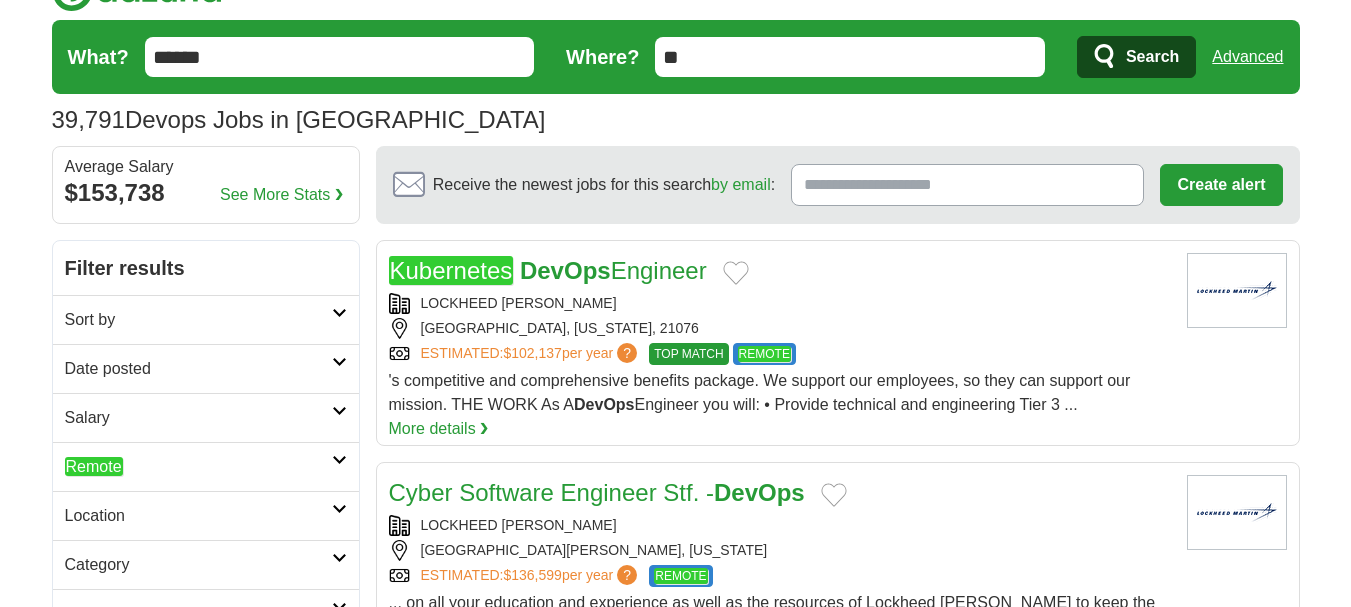 click on "Remote" at bounding box center (198, 467) 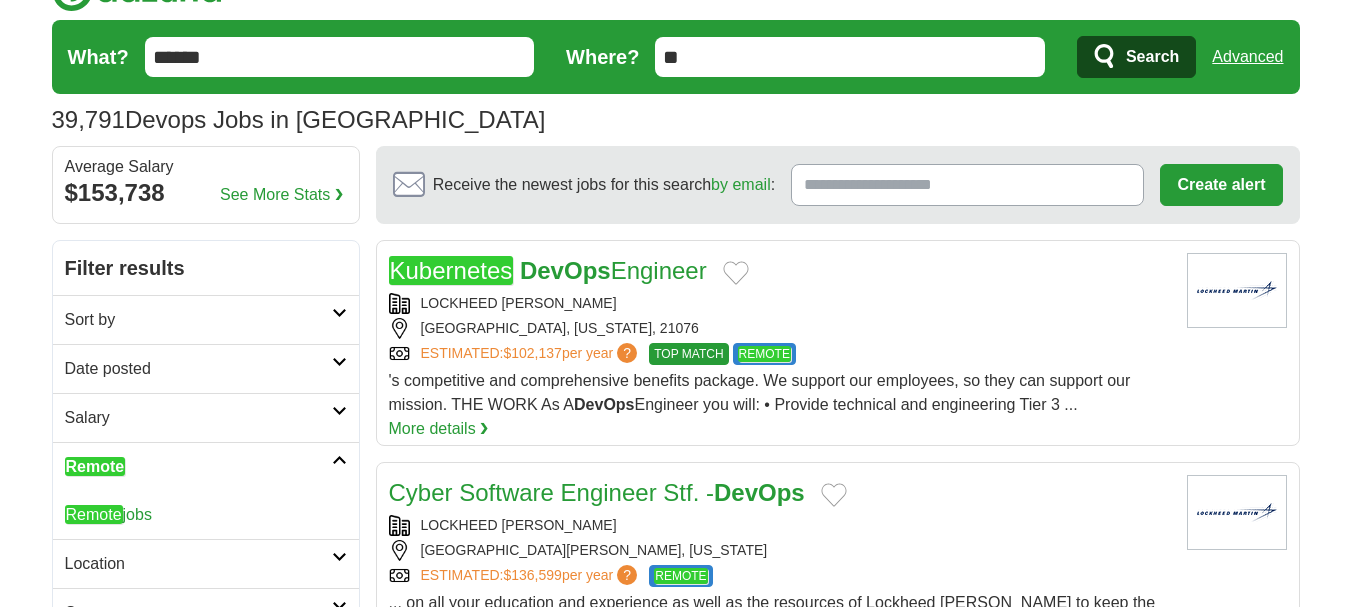 click on "Remote" 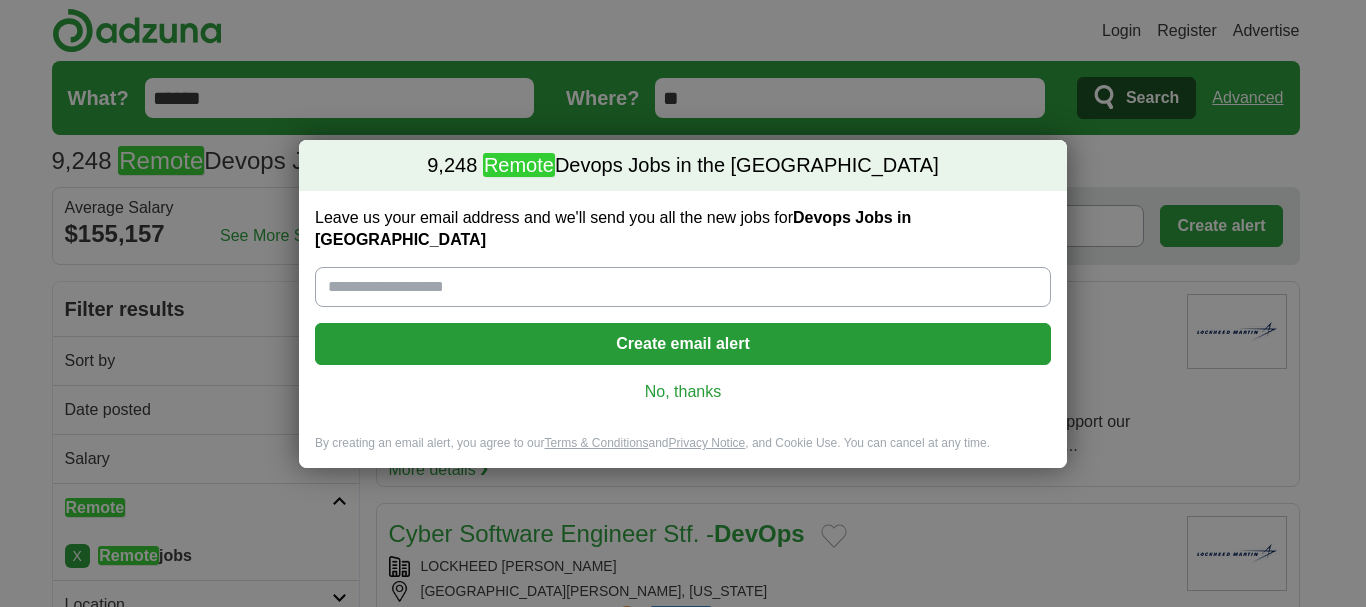 scroll, scrollTop: 0, scrollLeft: 0, axis: both 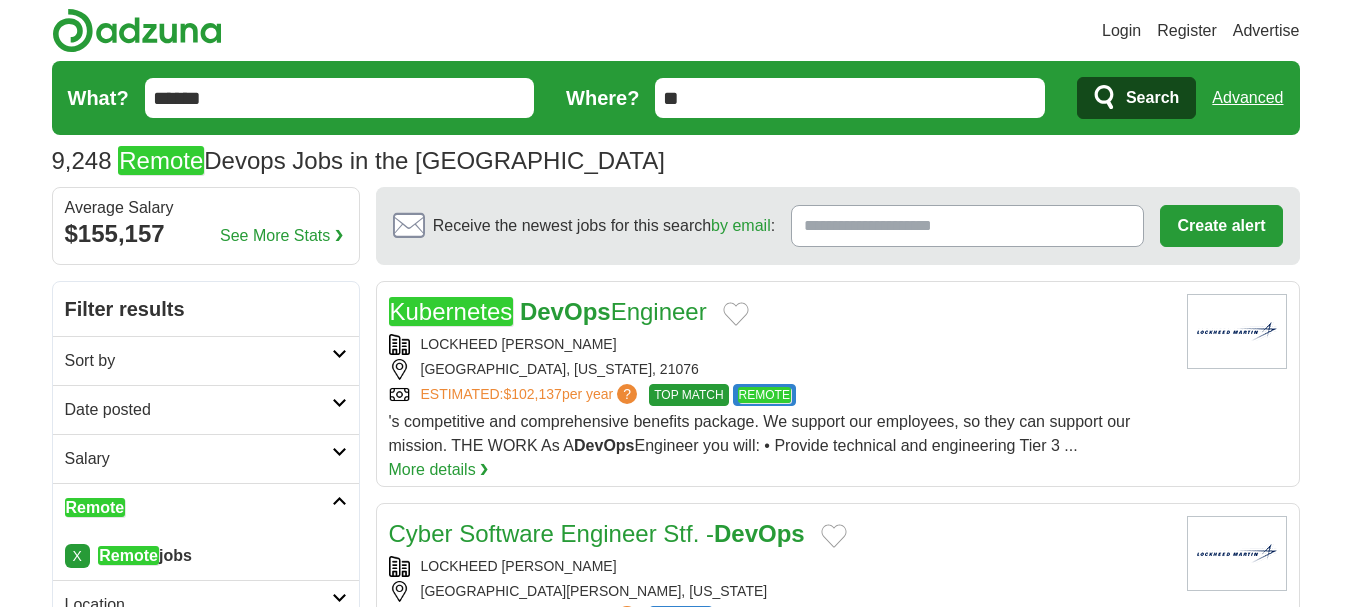 drag, startPoint x: 818, startPoint y: 315, endPoint x: 588, endPoint y: 328, distance: 230.3671 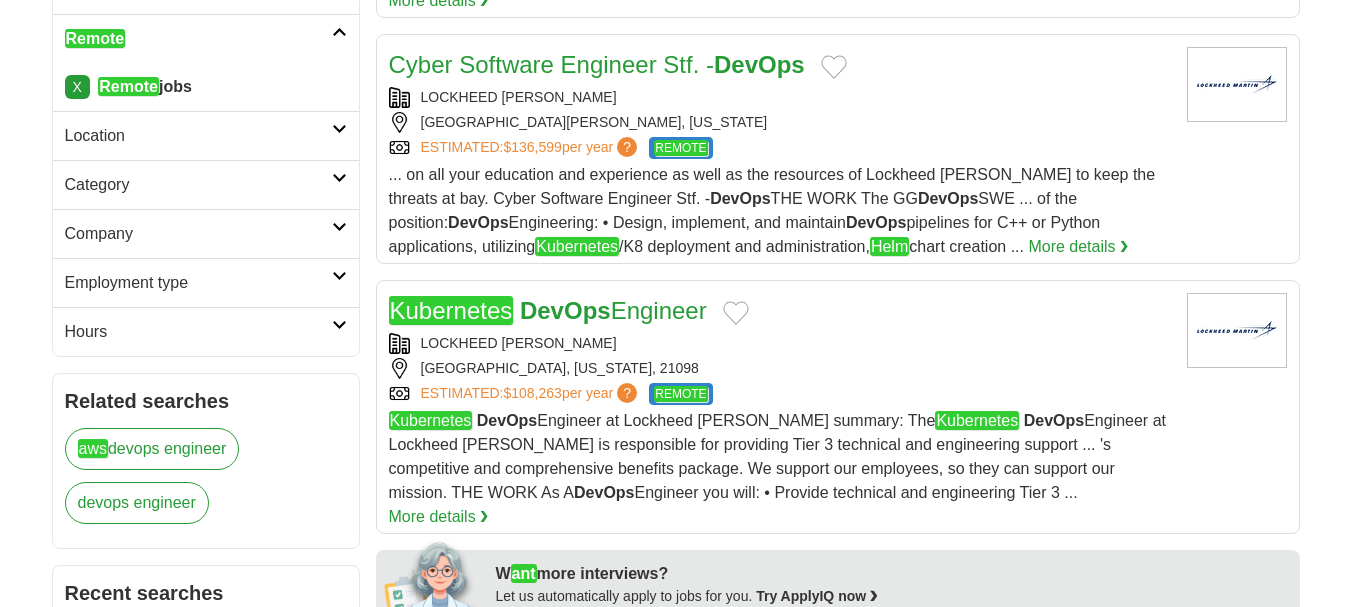 scroll, scrollTop: 0, scrollLeft: 0, axis: both 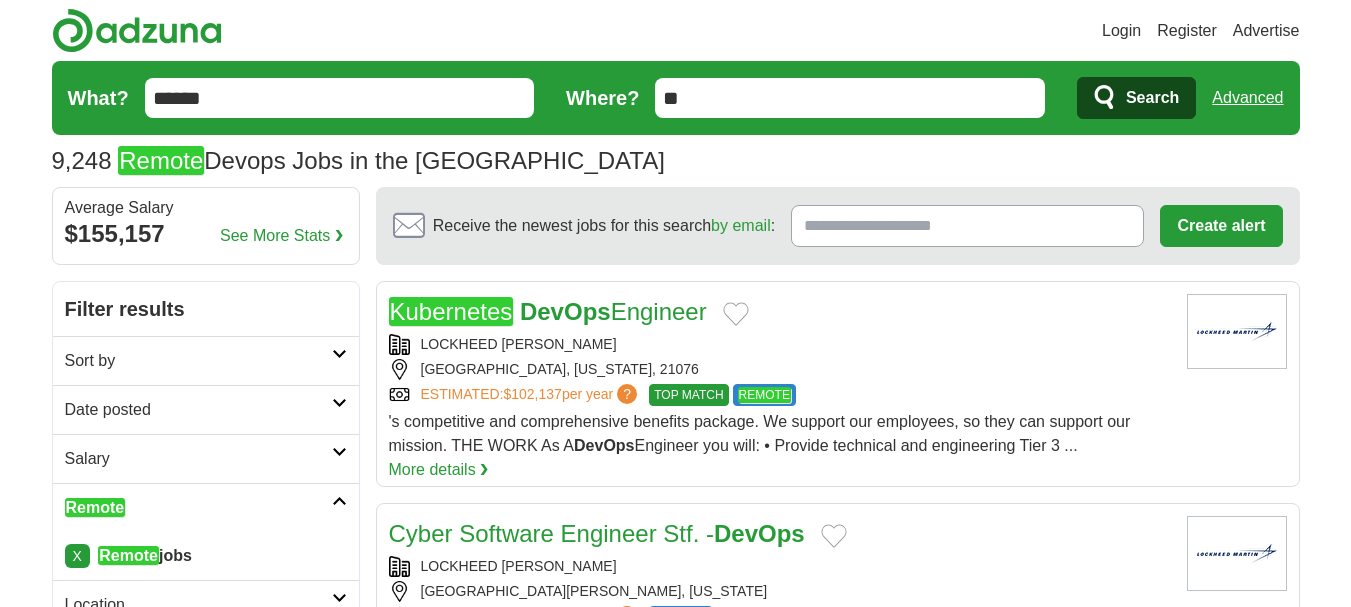 click on "Date posted" at bounding box center (198, 410) 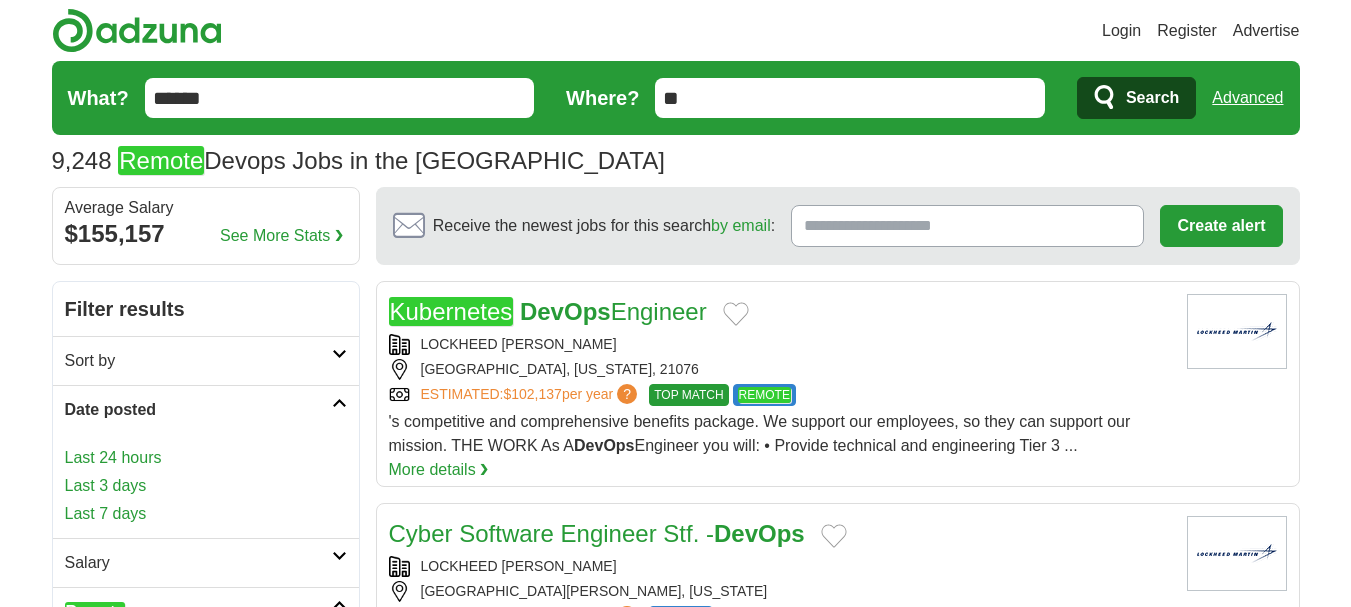 click on "Last 3 days" at bounding box center [206, 486] 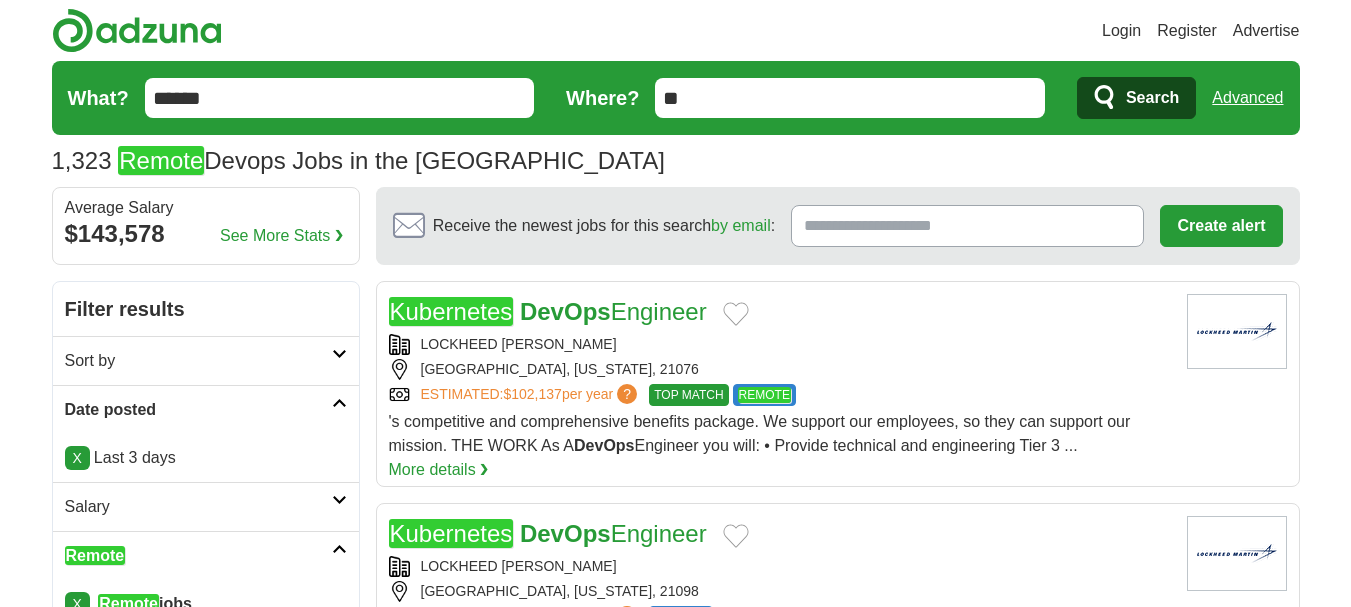scroll, scrollTop: 0, scrollLeft: 0, axis: both 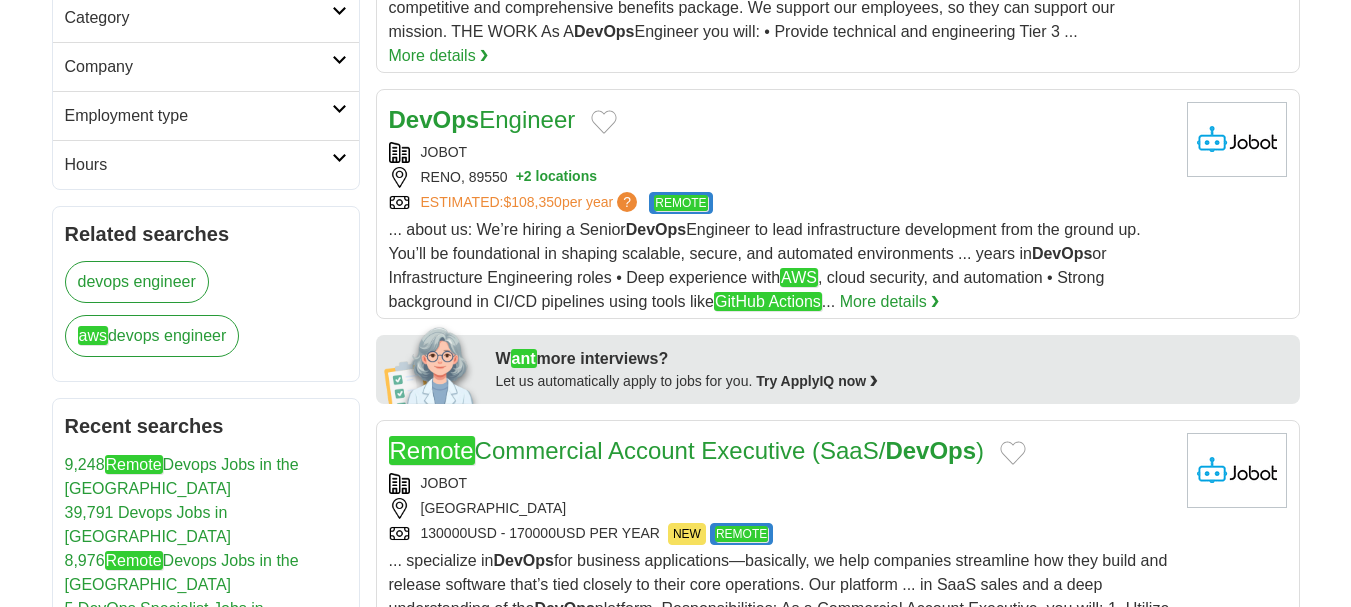 drag, startPoint x: 740, startPoint y: 133, endPoint x: 721, endPoint y: 125, distance: 20.615528 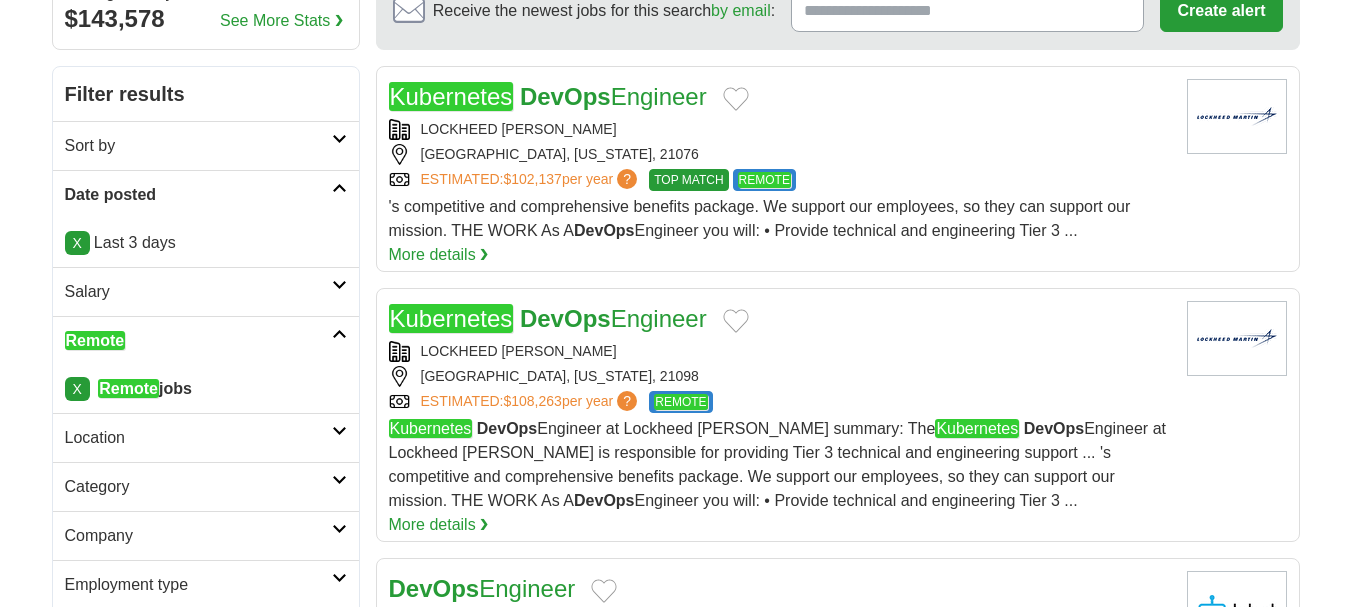 scroll, scrollTop: 0, scrollLeft: 0, axis: both 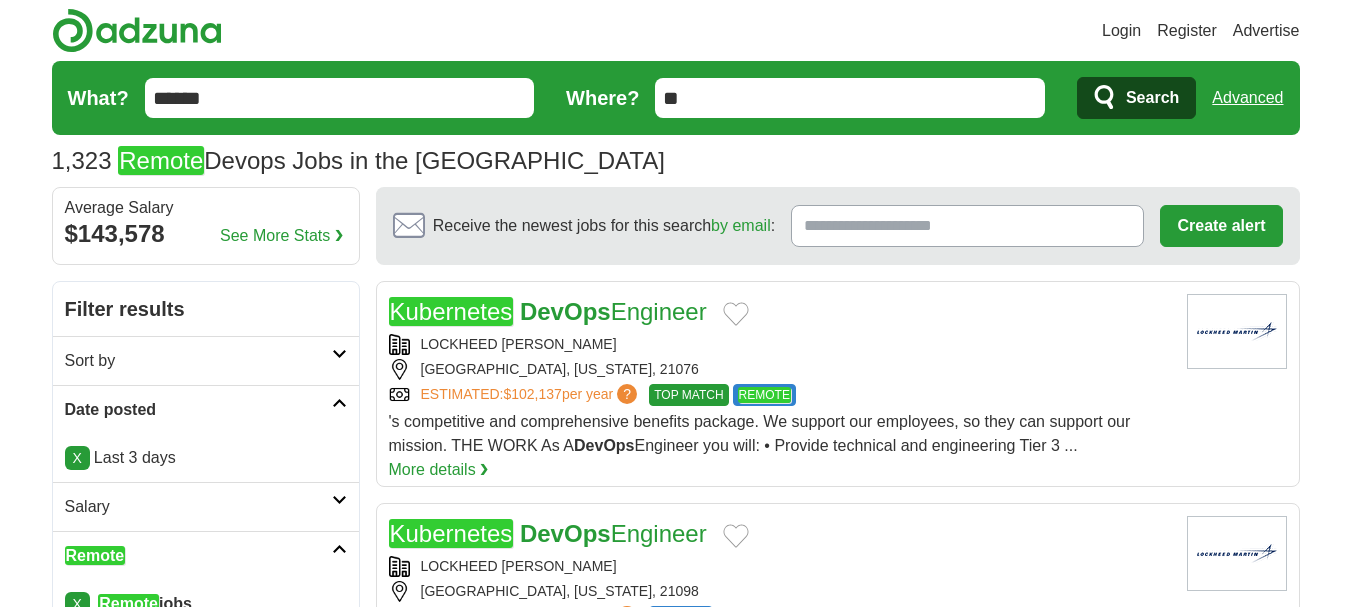 click on "Login" at bounding box center (1121, 31) 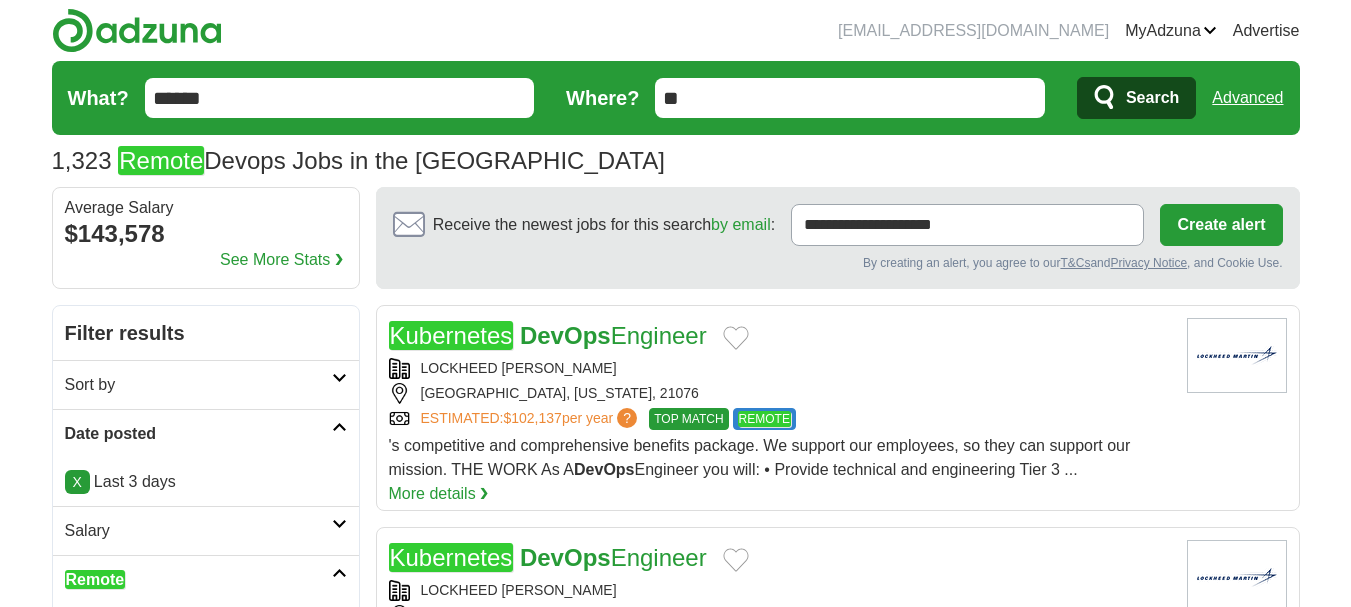 scroll, scrollTop: 0, scrollLeft: 0, axis: both 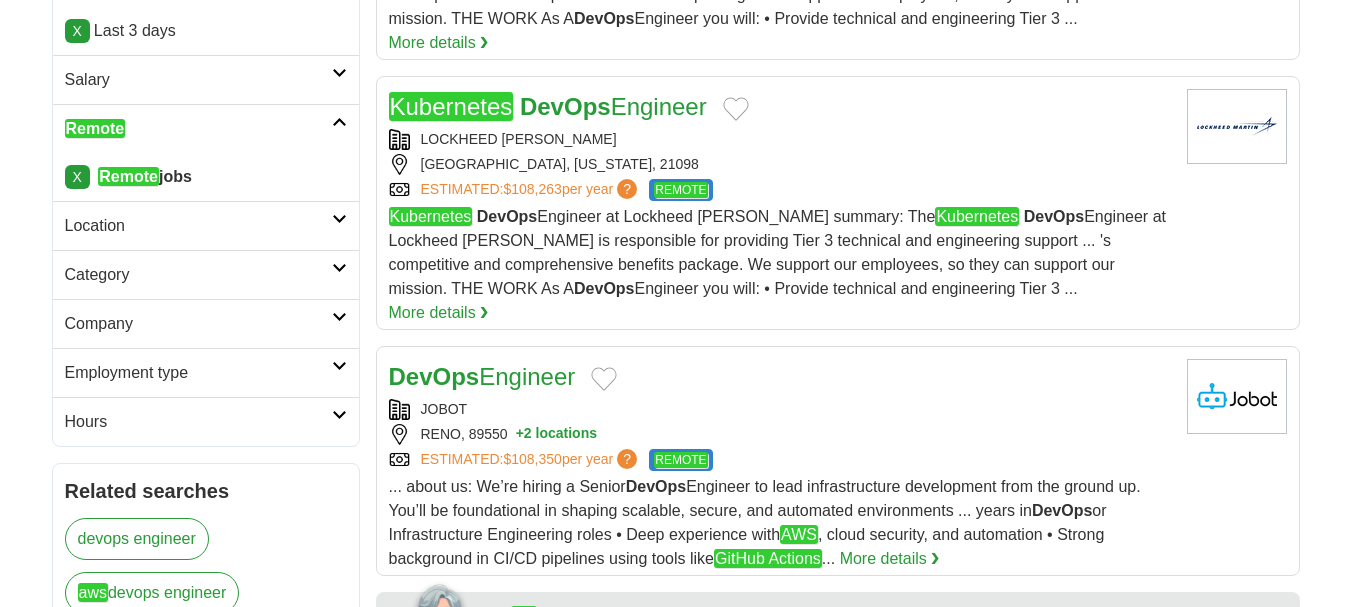 click on "Location" at bounding box center (198, 226) 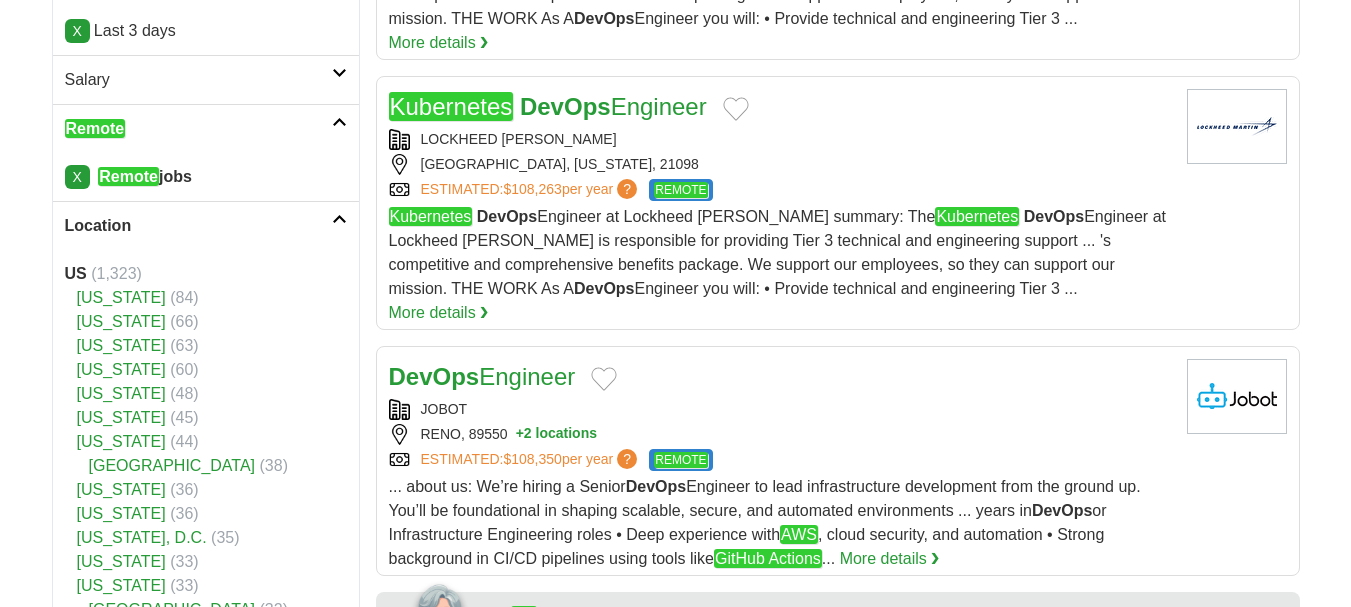 click on "[US_STATE]" at bounding box center (121, 489) 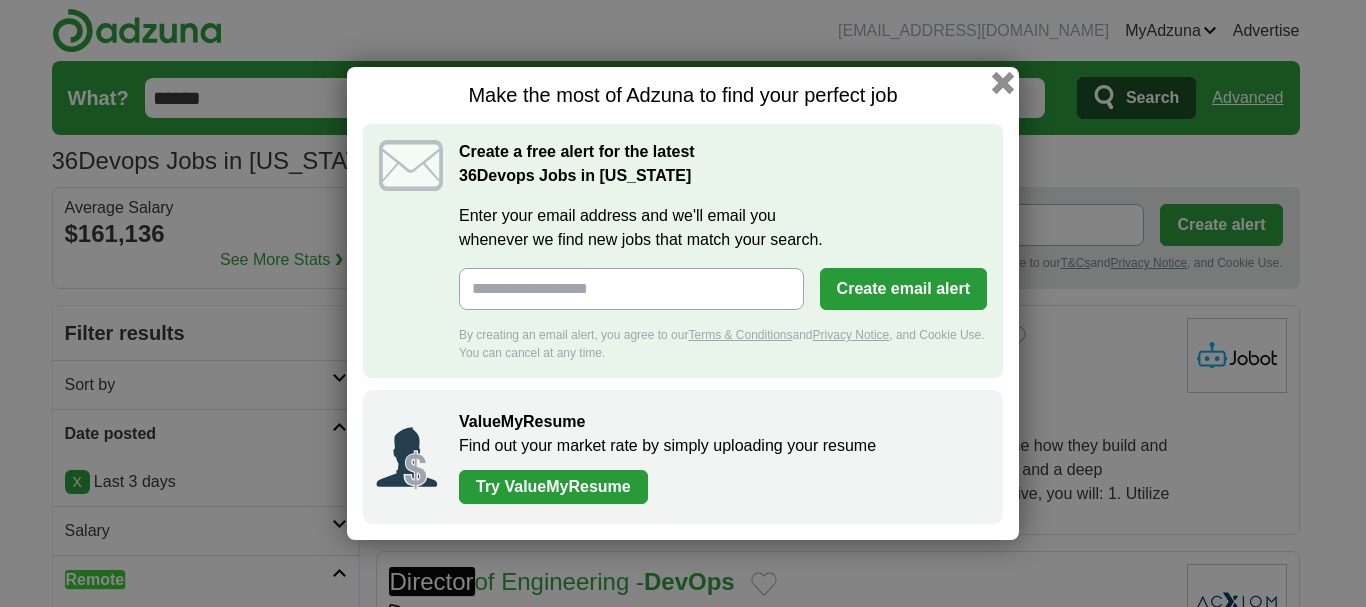 scroll, scrollTop: 0, scrollLeft: 0, axis: both 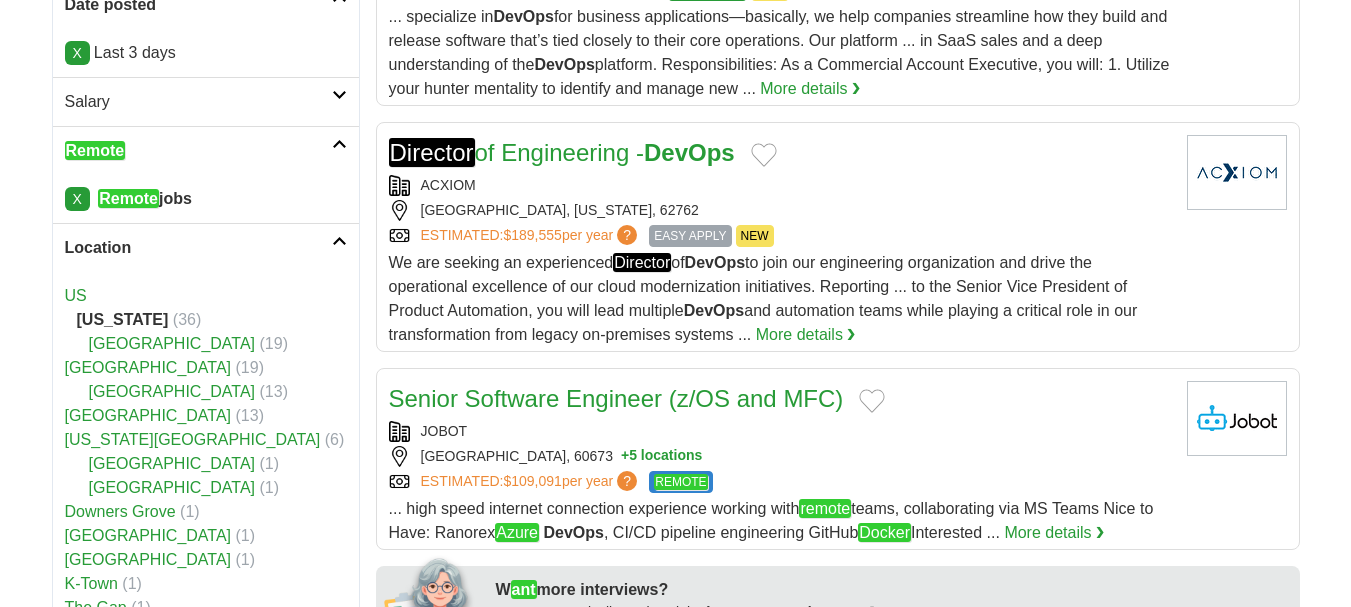 click on "US" at bounding box center (76, 295) 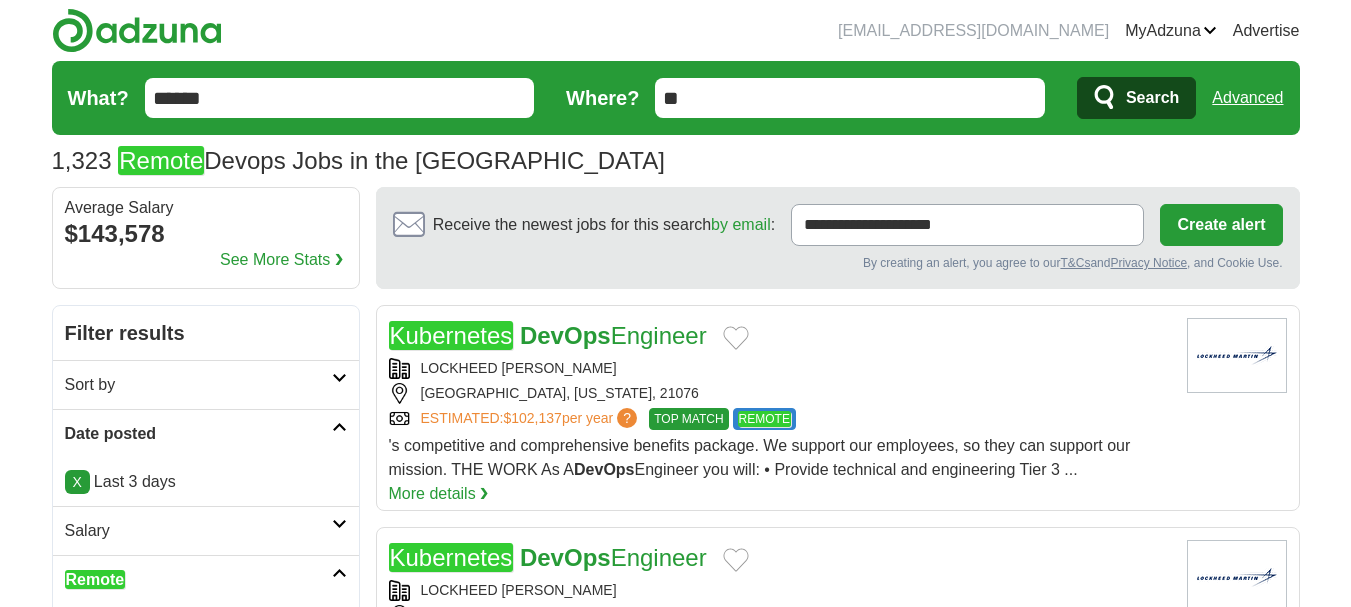 scroll, scrollTop: 0, scrollLeft: 0, axis: both 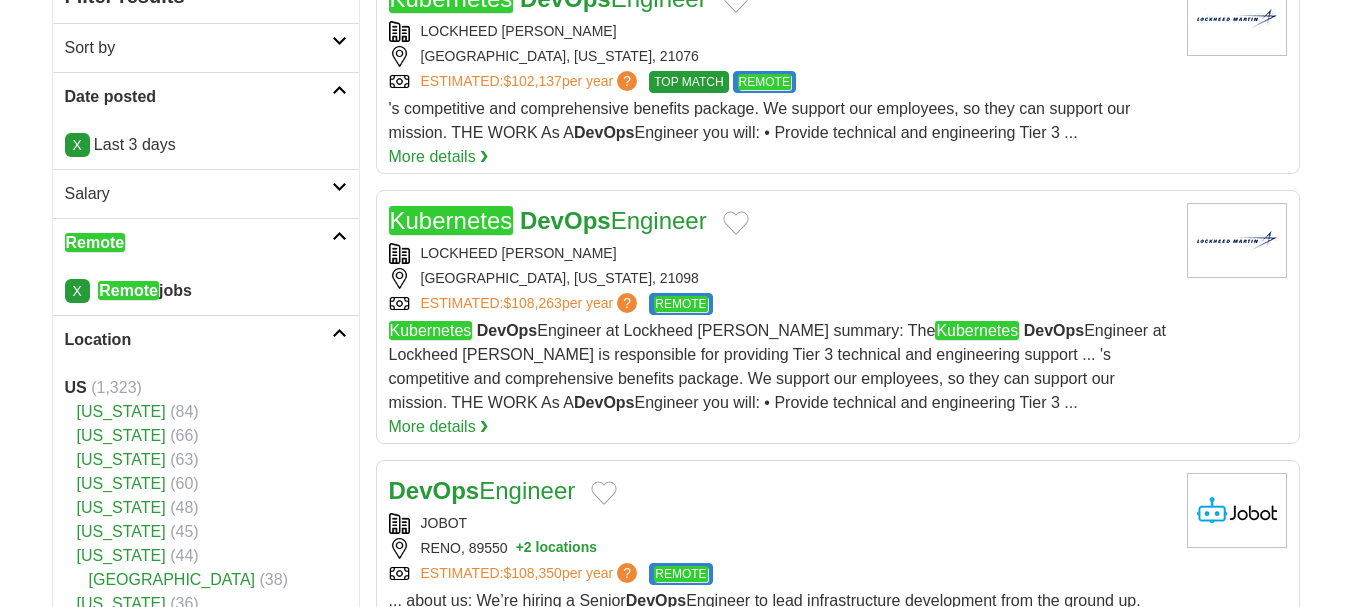 click on "Kubernetes   DevOps  Engineer" at bounding box center (780, 221) 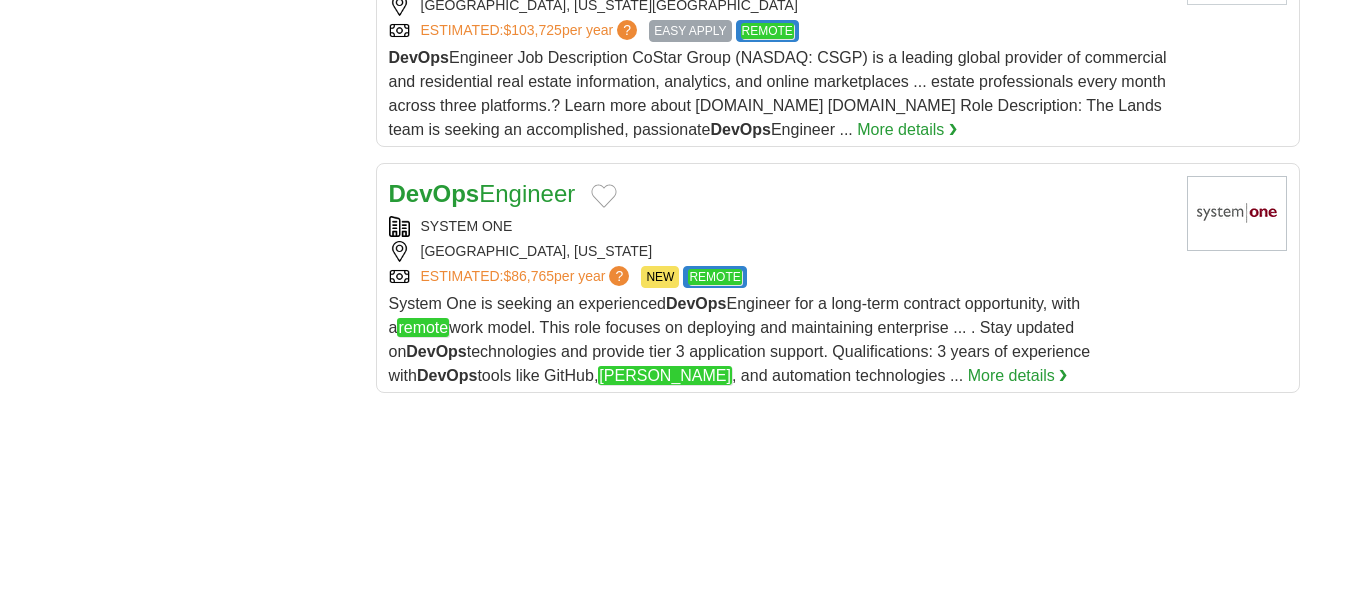 scroll, scrollTop: 2518, scrollLeft: 0, axis: vertical 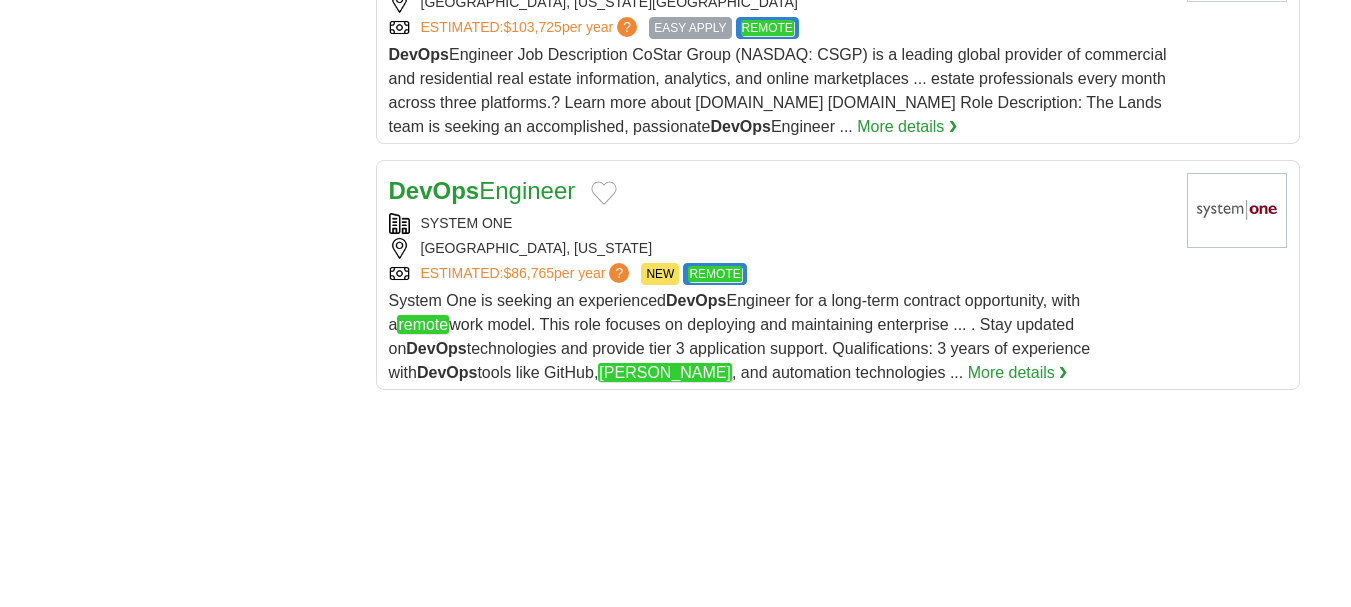 click on "SYSTEM ONE" at bounding box center (780, 223) 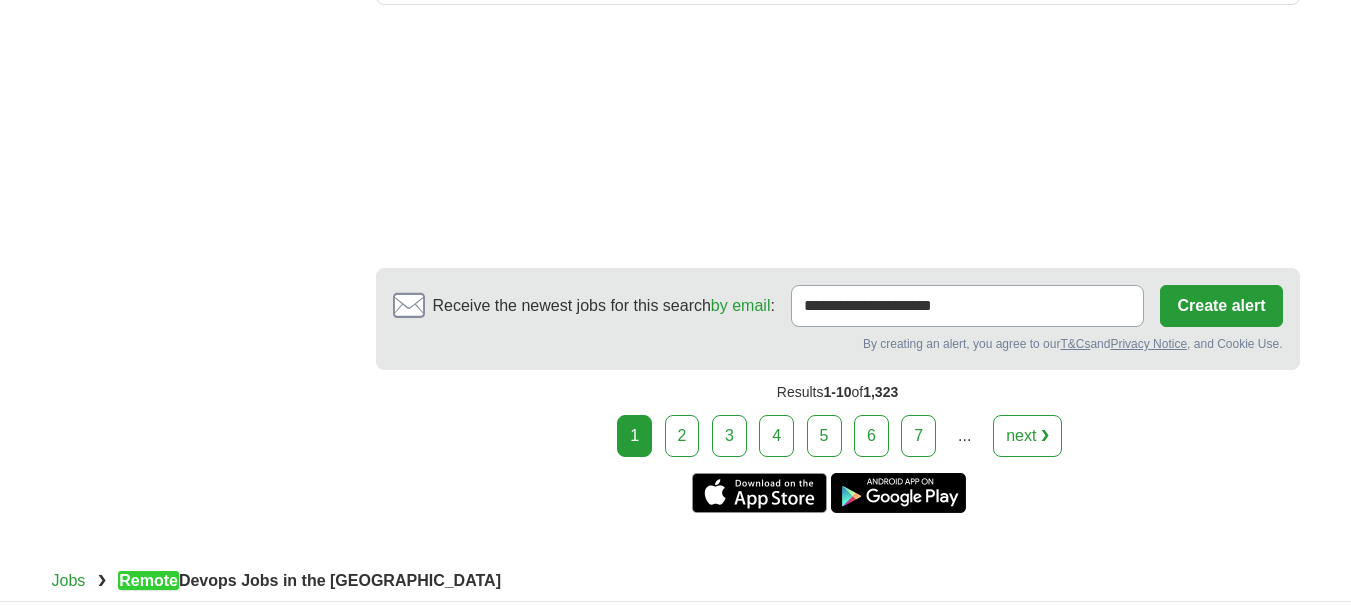 scroll, scrollTop: 2904, scrollLeft: 0, axis: vertical 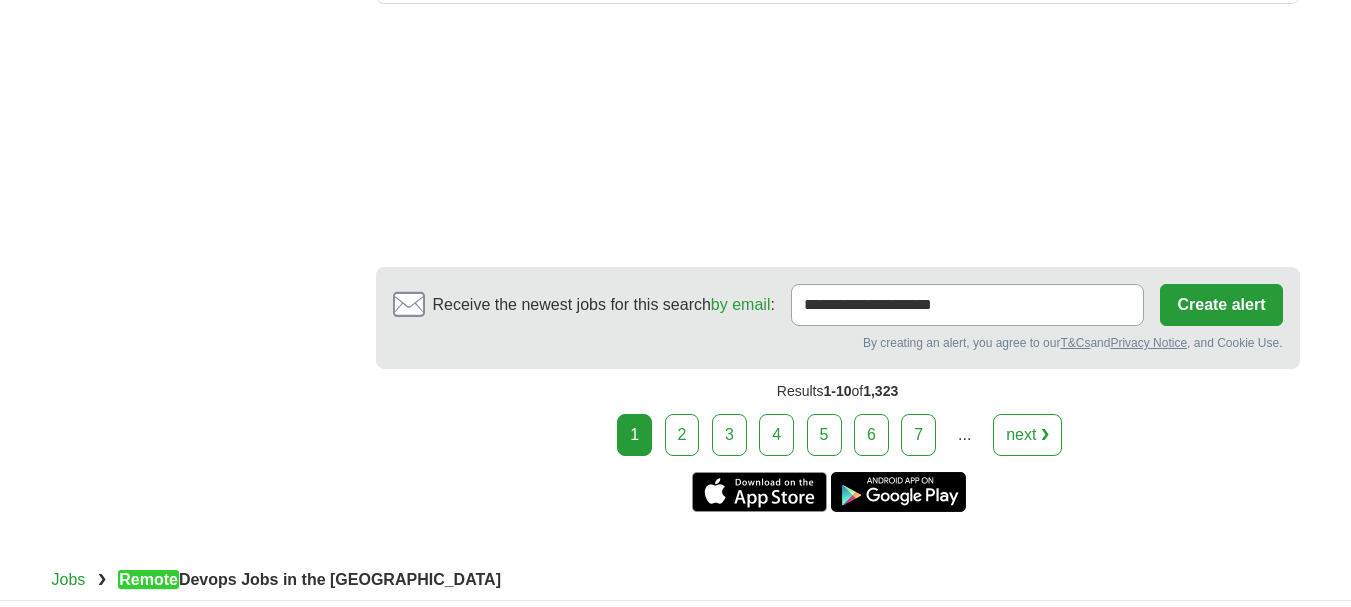 click on "2" at bounding box center (682, 435) 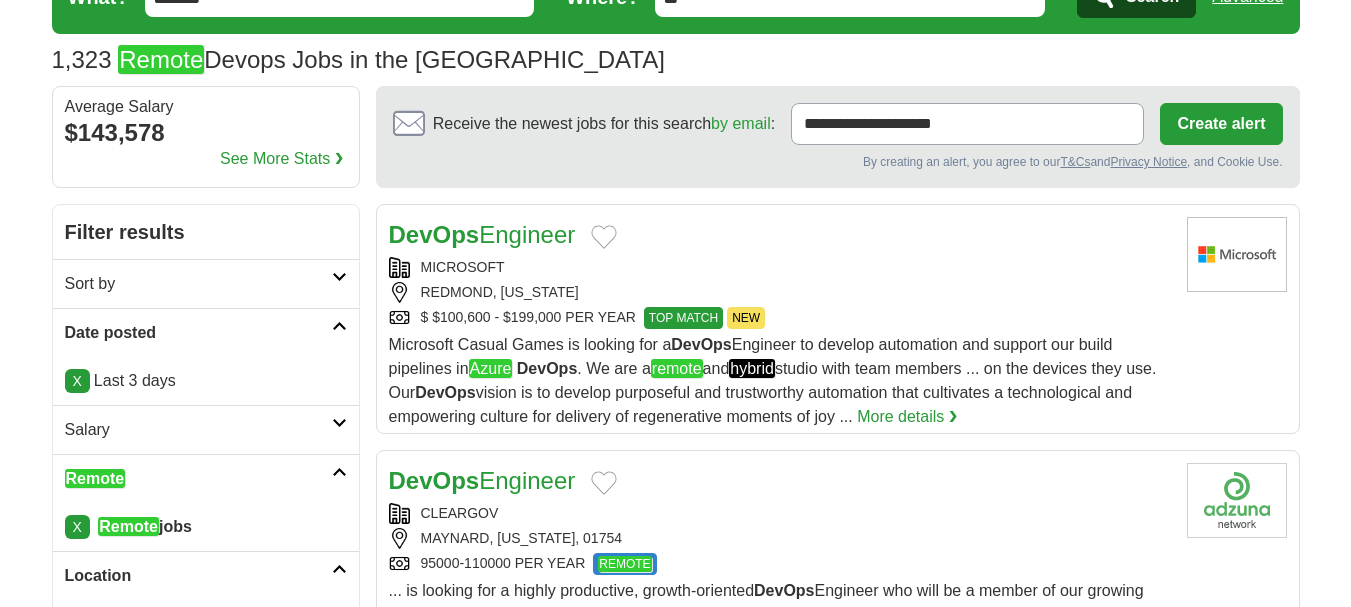 scroll, scrollTop: 101, scrollLeft: 0, axis: vertical 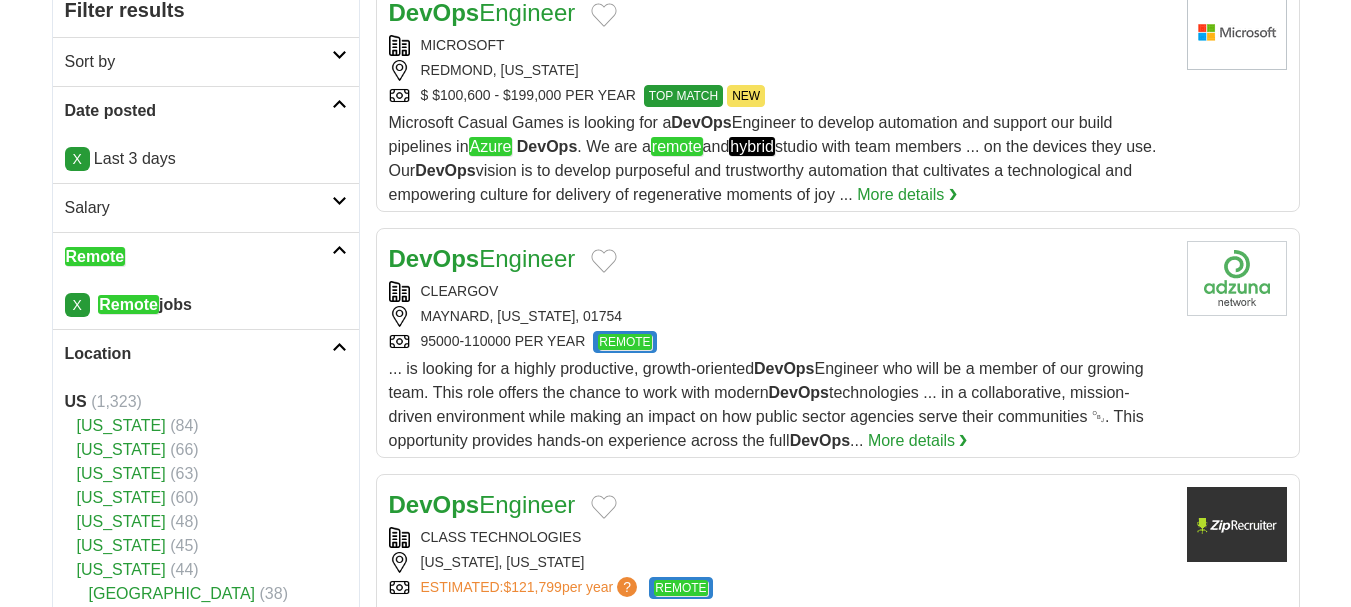 click on "CLEARGOV" at bounding box center [780, 291] 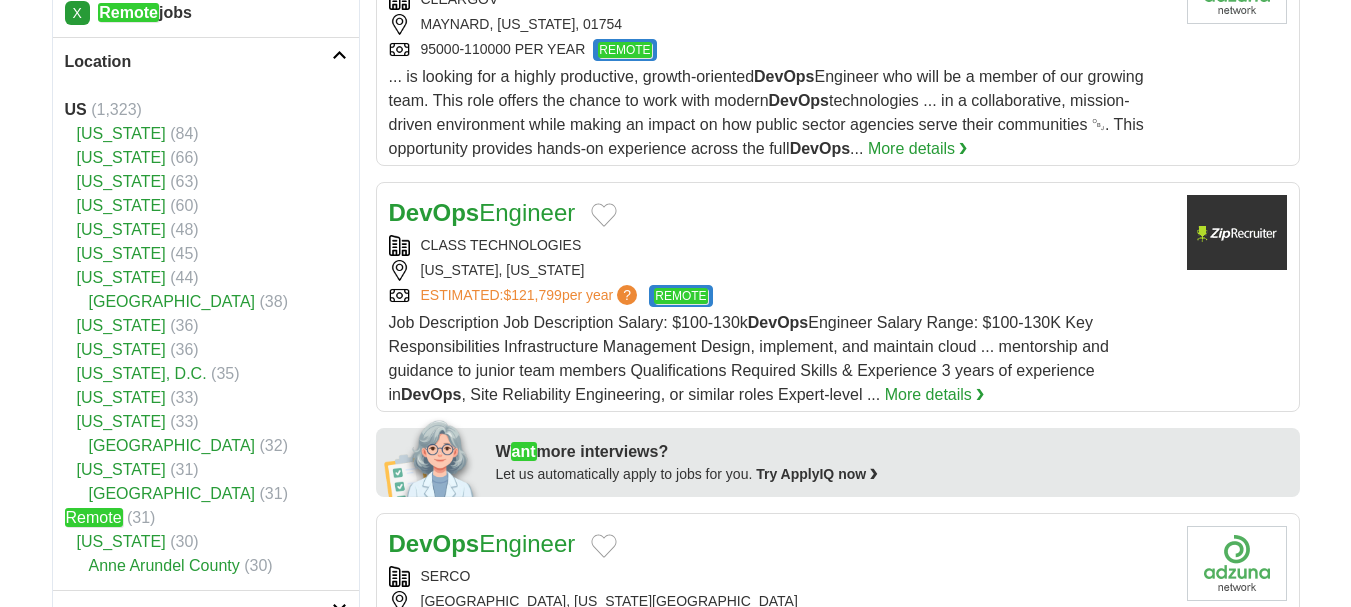 scroll, scrollTop: 619, scrollLeft: 0, axis: vertical 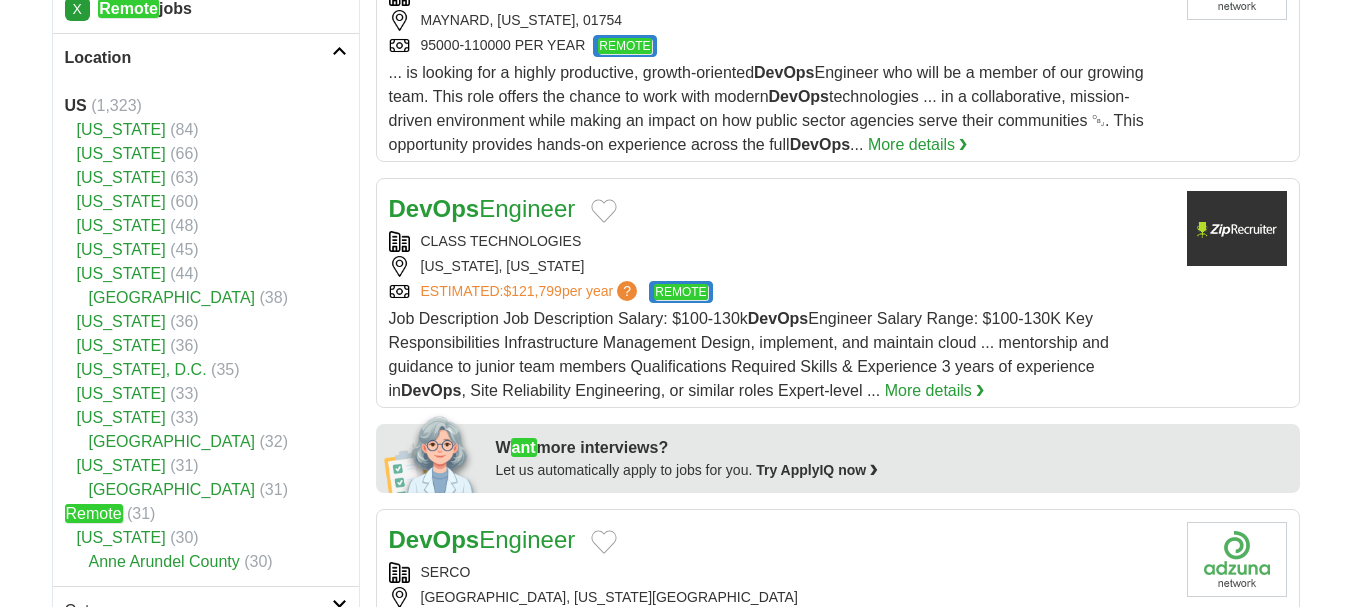click on "DevOps  Engineer" at bounding box center (780, 209) 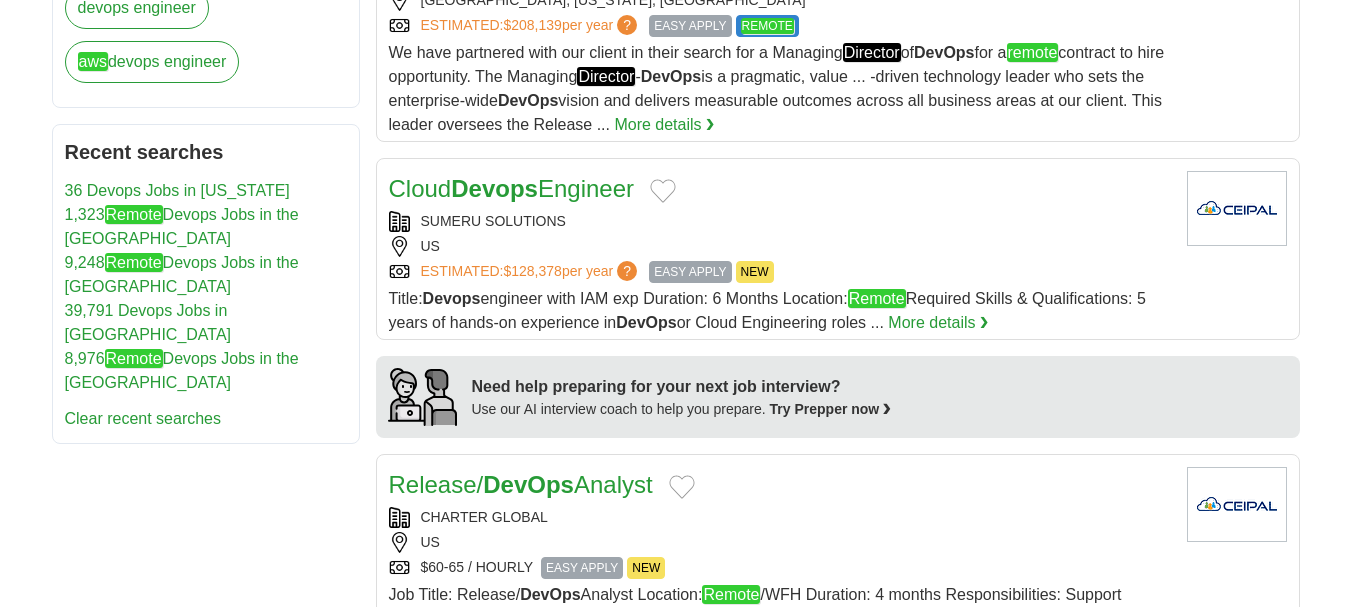 scroll, scrollTop: 1487, scrollLeft: 0, axis: vertical 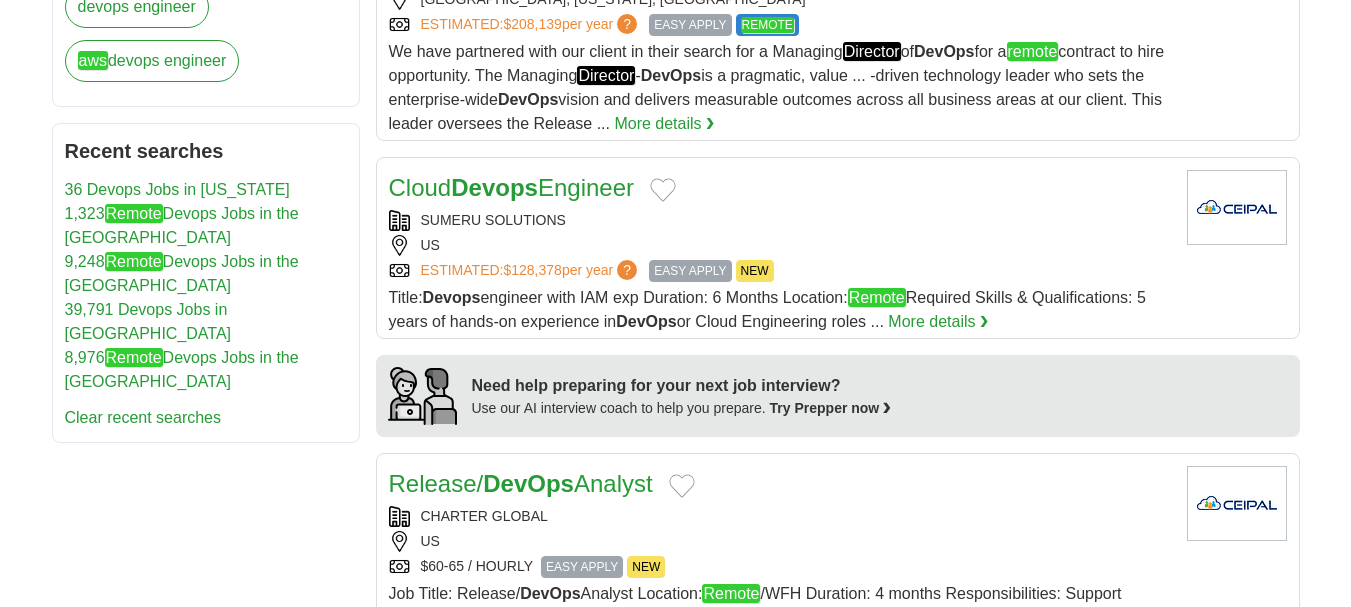 click on "SUMERU SOLUTIONS" at bounding box center (780, 220) 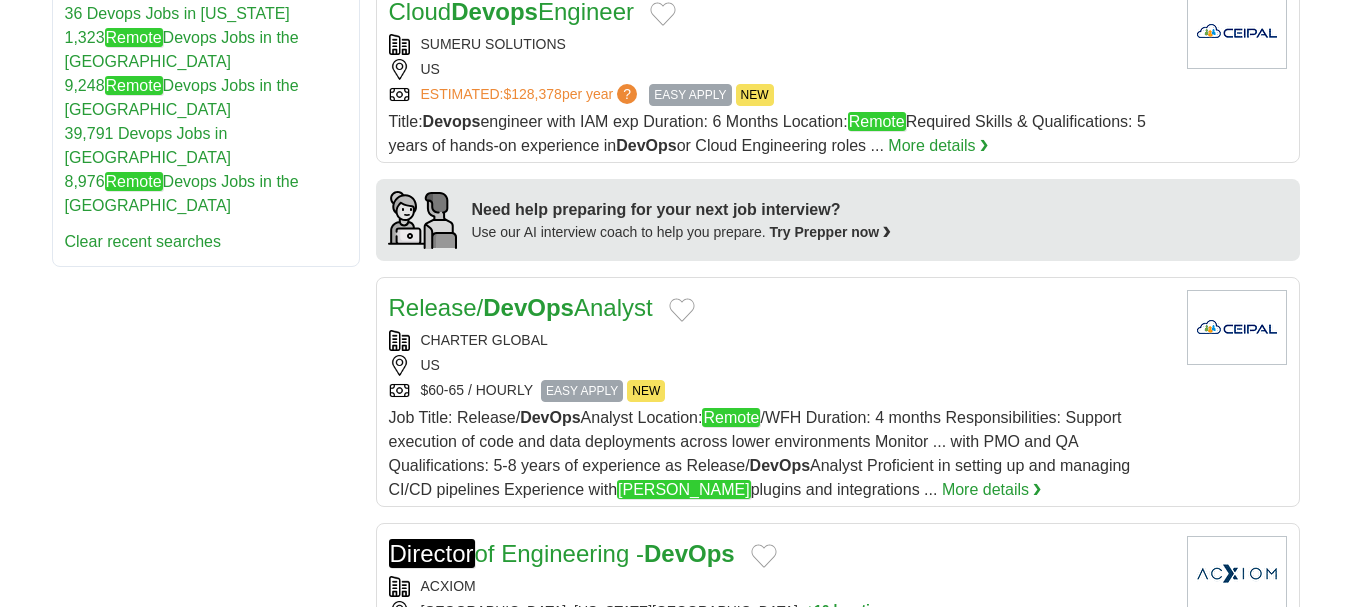 scroll, scrollTop: 1844, scrollLeft: 0, axis: vertical 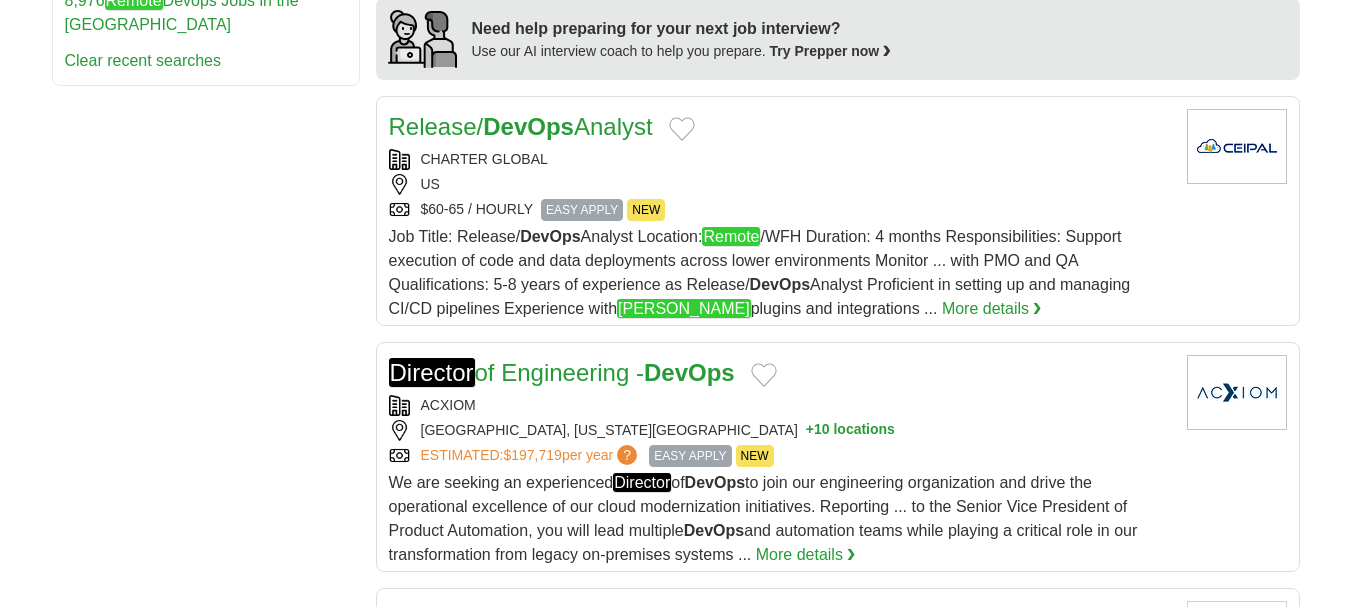click on "Release/ DevOps  Analyst" at bounding box center (780, 127) 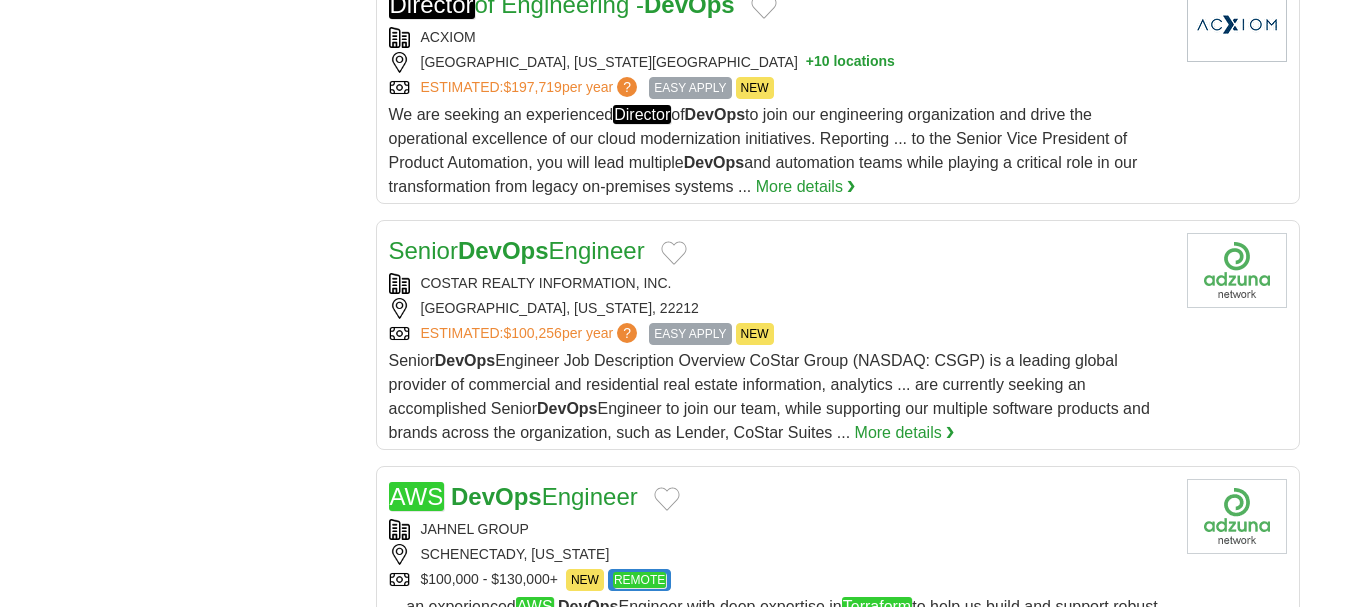scroll, scrollTop: 2330, scrollLeft: 0, axis: vertical 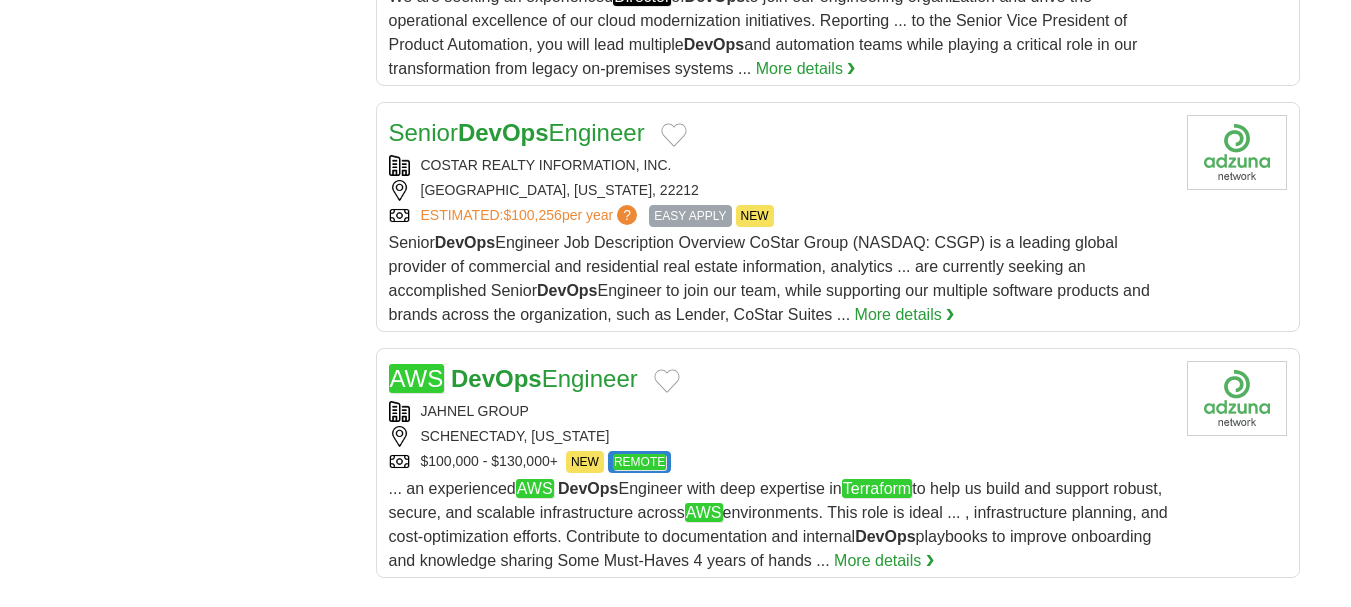 click on "COSTAR REALTY INFORMATION, INC." at bounding box center (780, 165) 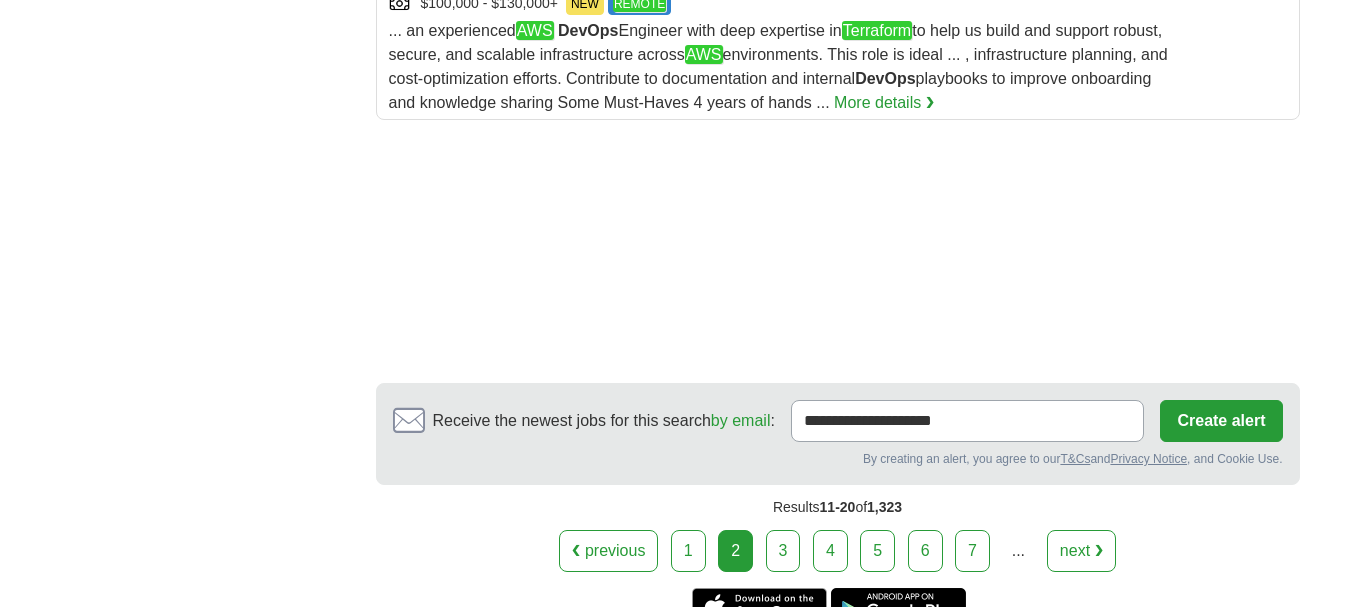 scroll, scrollTop: 2796, scrollLeft: 0, axis: vertical 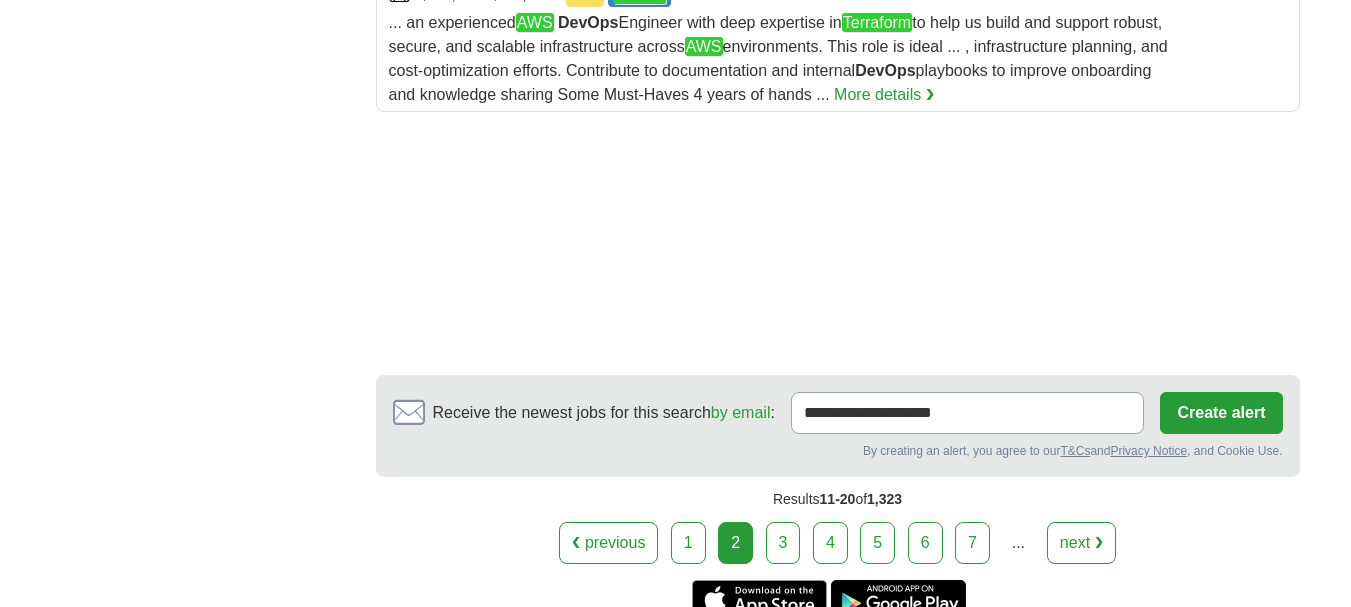 click on "3" at bounding box center [783, 543] 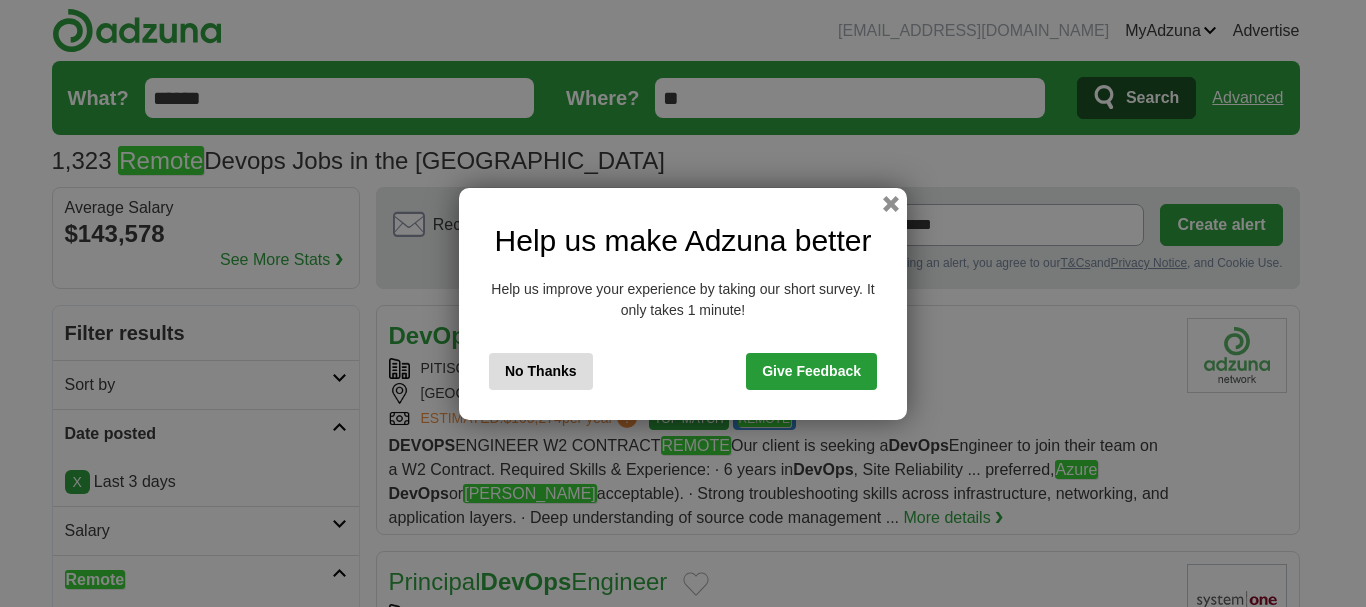 scroll, scrollTop: 0, scrollLeft: 0, axis: both 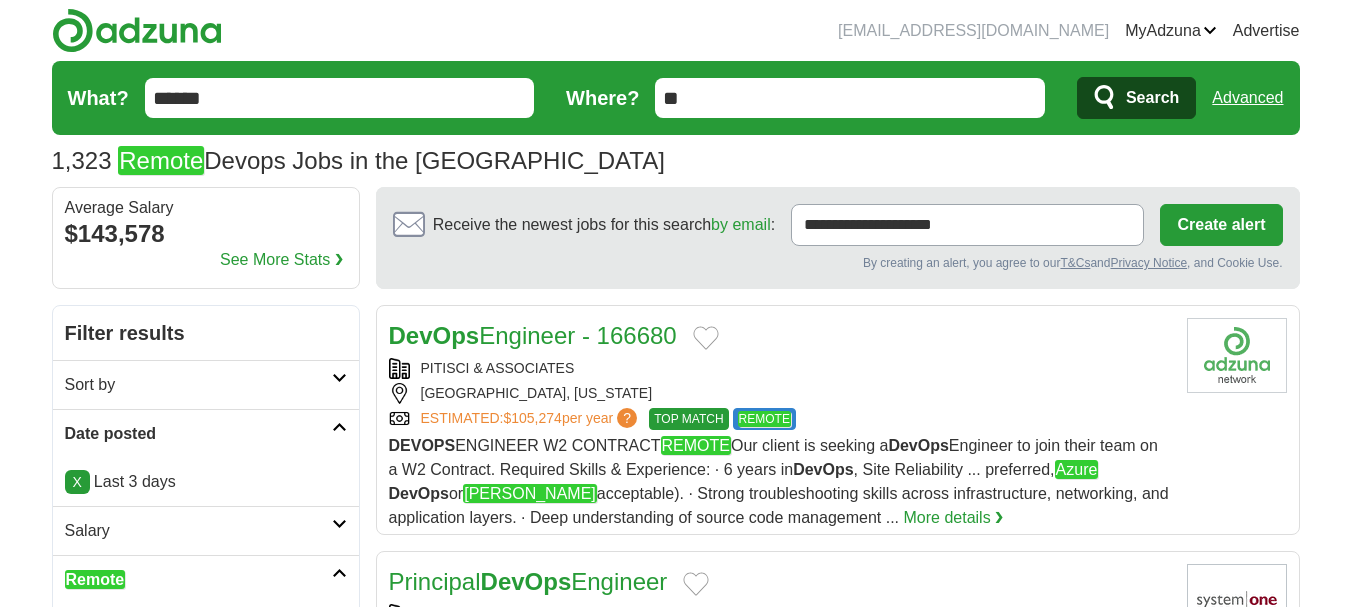 click on "PITISCI & ASSOCIATES" at bounding box center (780, 368) 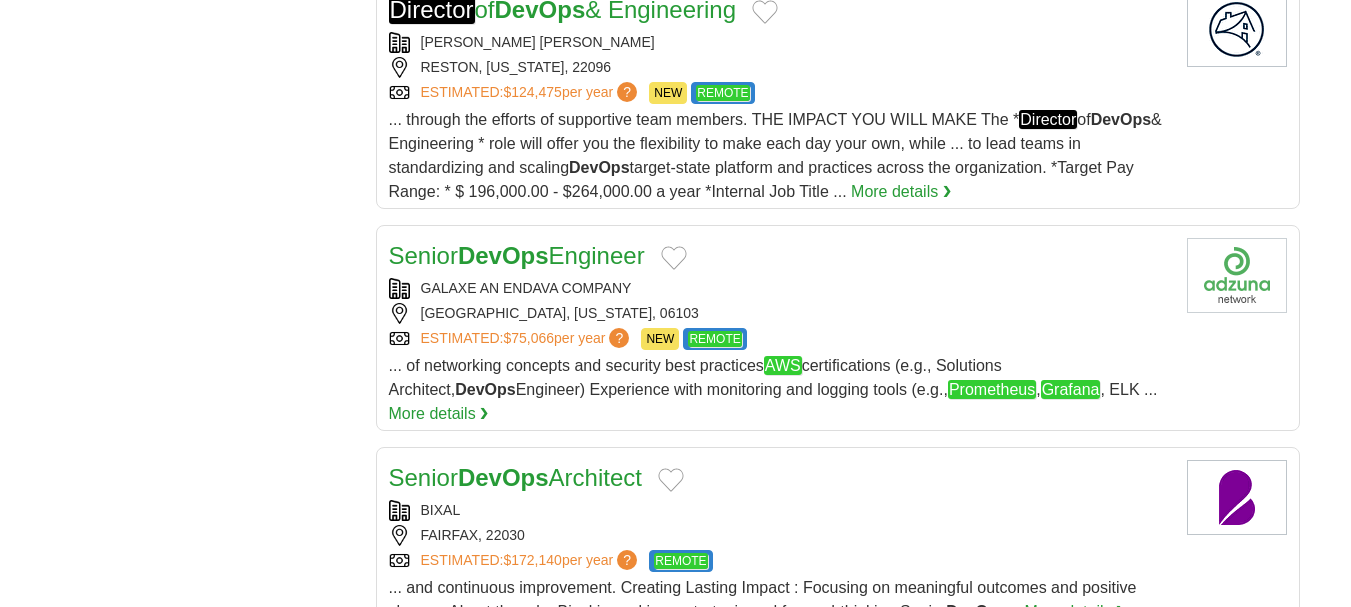 scroll, scrollTop: 2208, scrollLeft: 0, axis: vertical 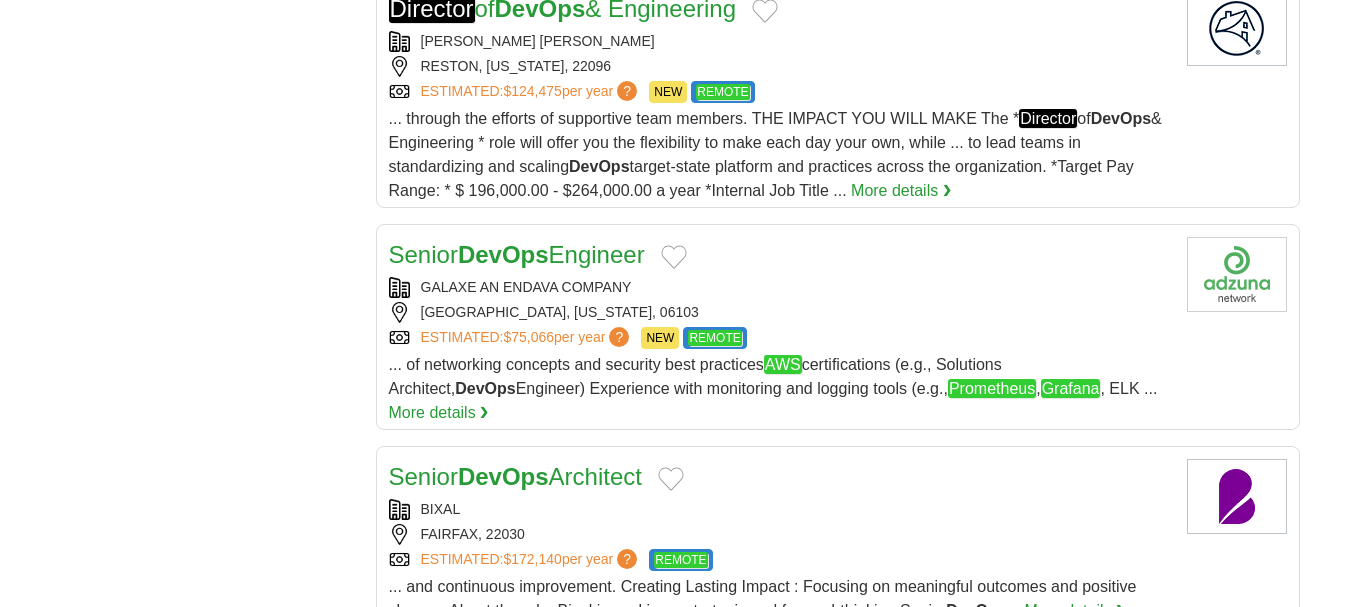 click on "GALAXE AN ENDAVA COMPANY" at bounding box center [780, 287] 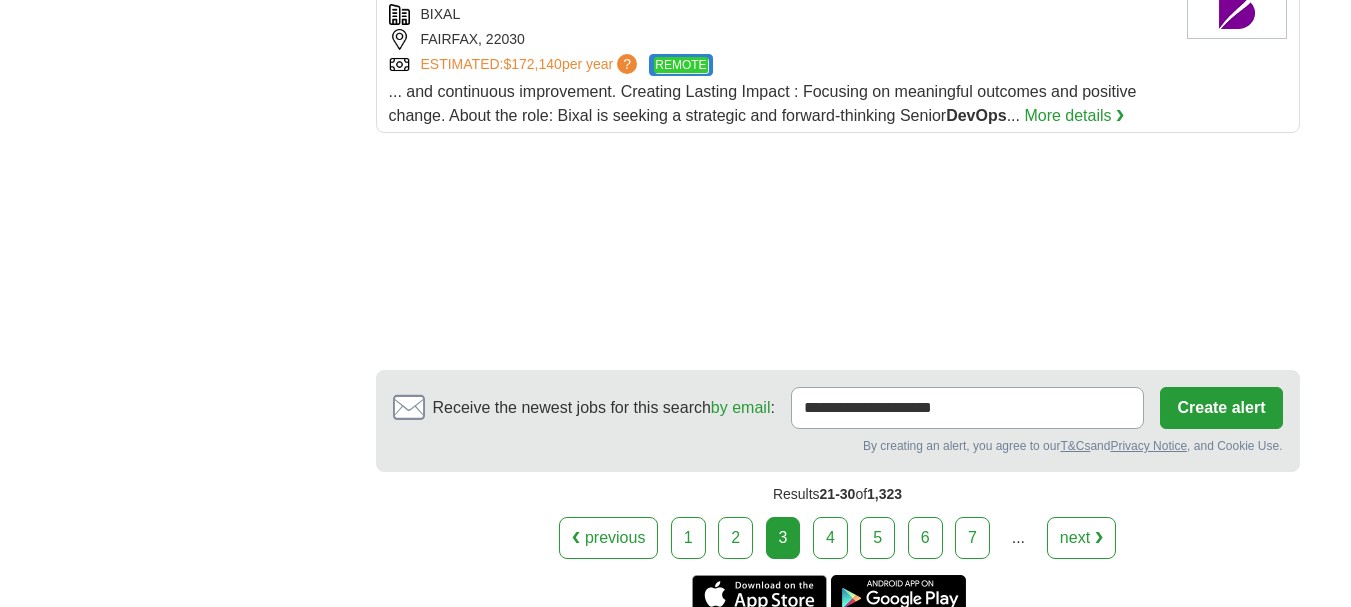 scroll, scrollTop: 2704, scrollLeft: 0, axis: vertical 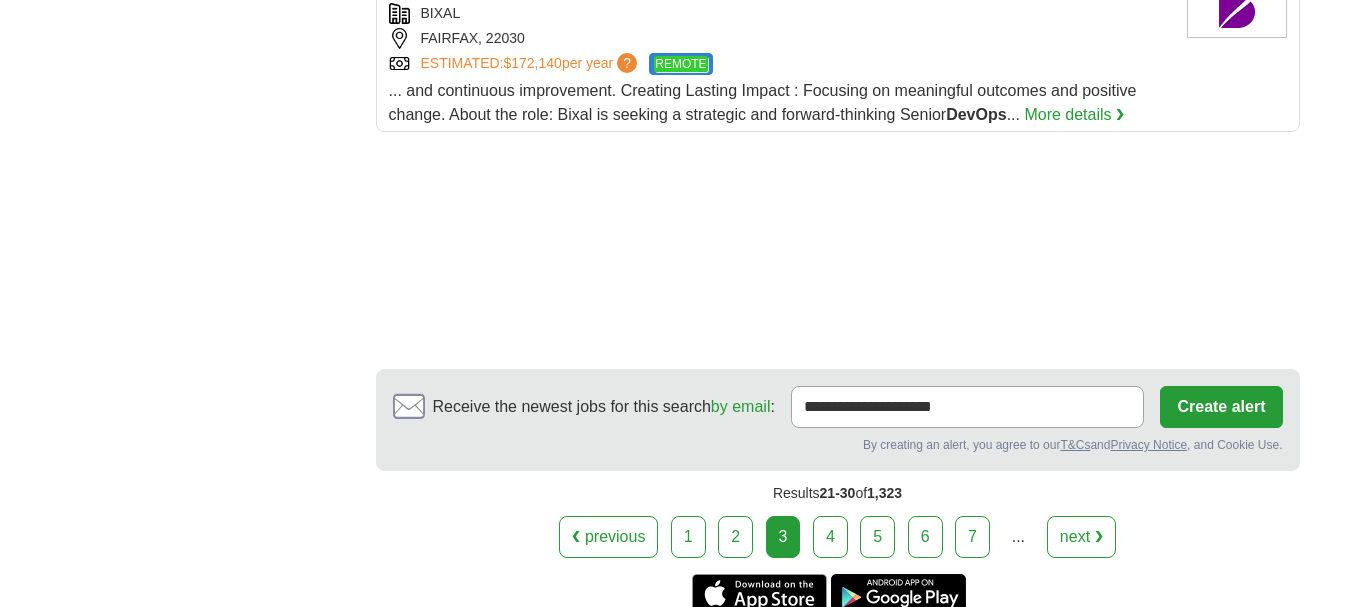 click on "4" at bounding box center [830, 537] 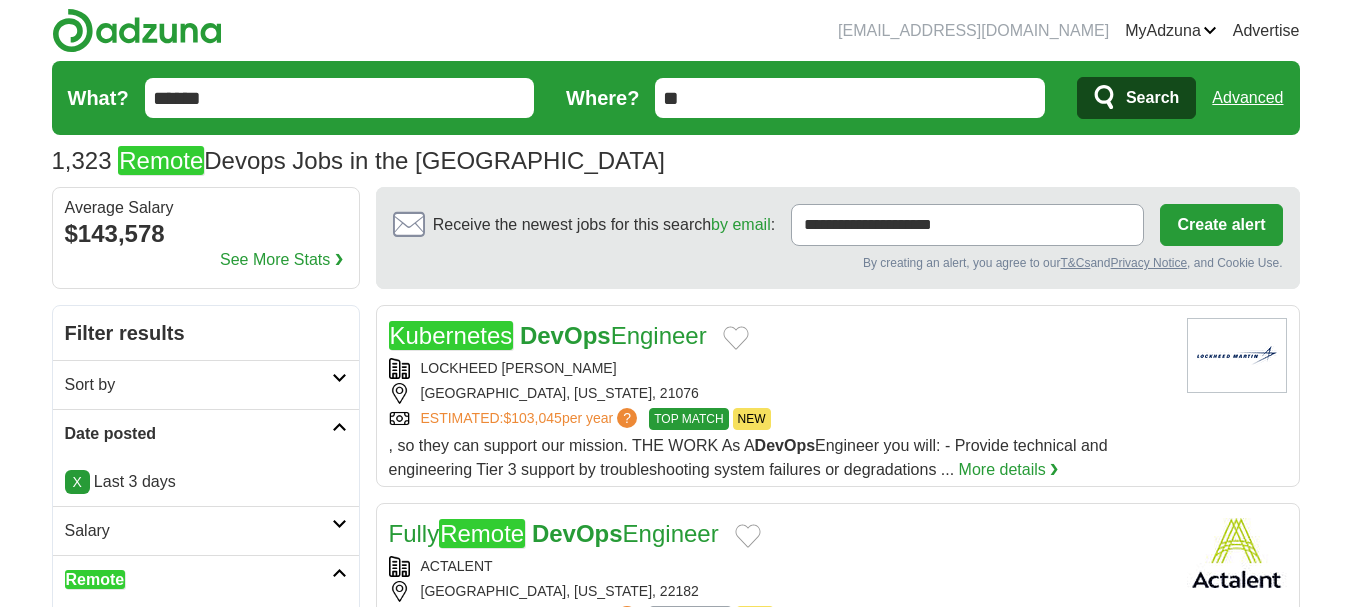 scroll, scrollTop: 0, scrollLeft: 0, axis: both 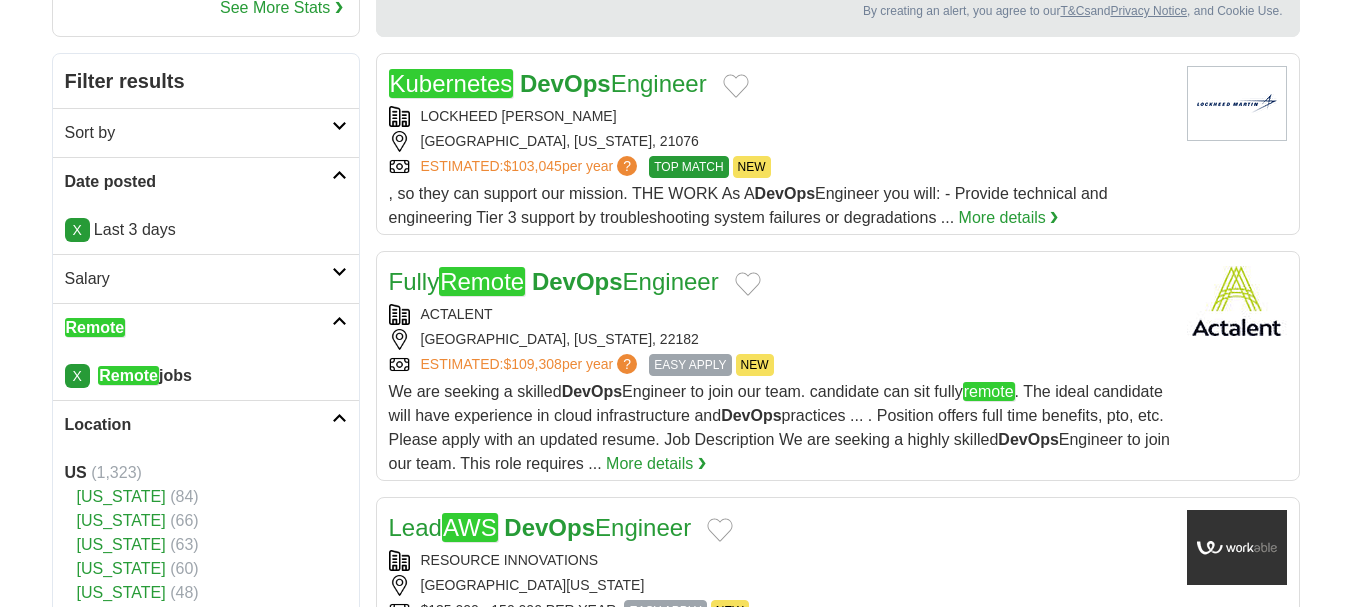 click on "[GEOGRAPHIC_DATA], [US_STATE], 22182" at bounding box center [780, 339] 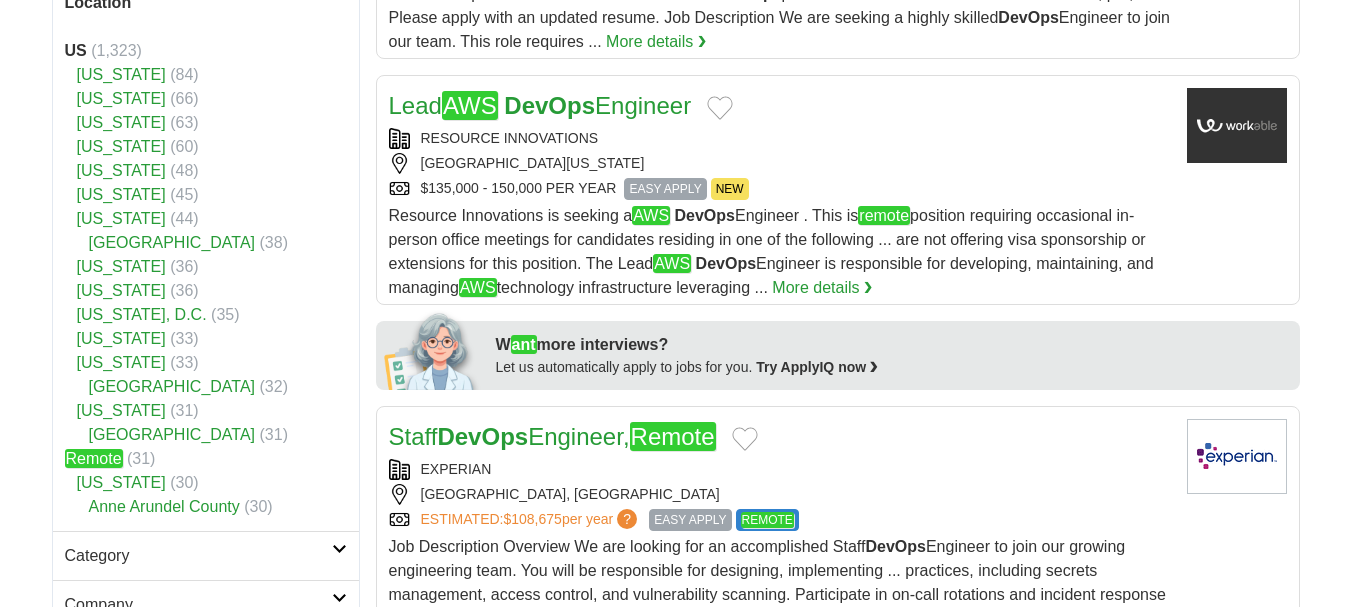 scroll, scrollTop: 718, scrollLeft: 0, axis: vertical 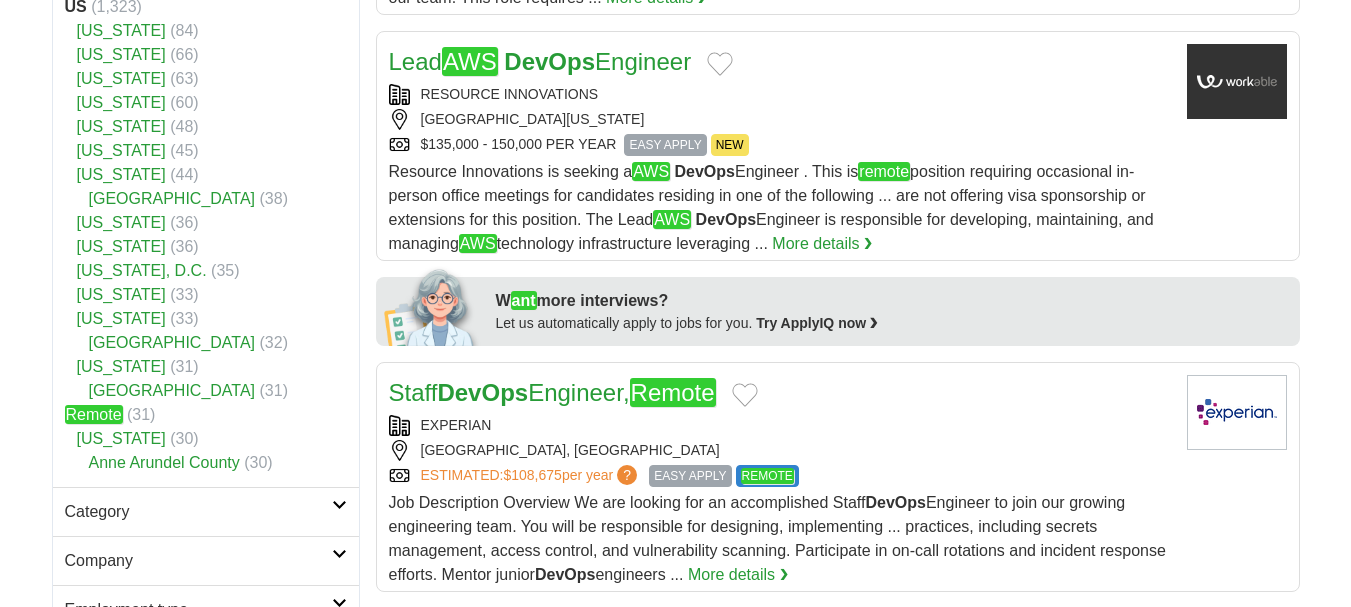 click on "RESOURCE INNOVATIONS" at bounding box center (780, 94) 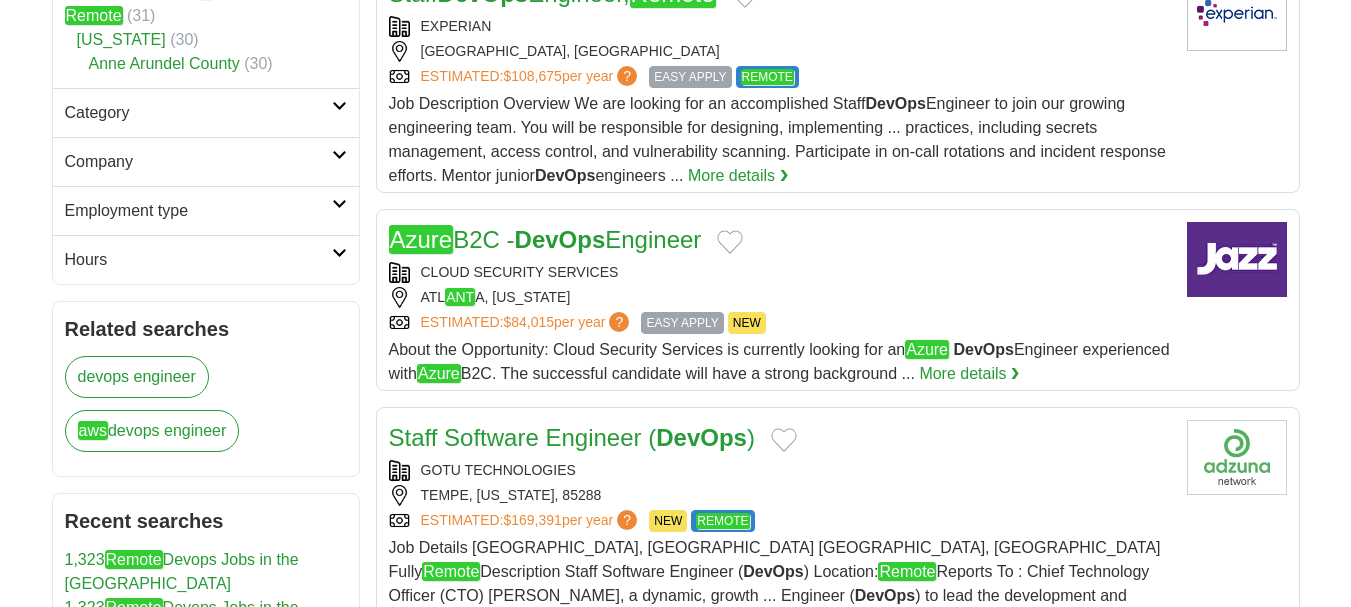 scroll, scrollTop: 1121, scrollLeft: 0, axis: vertical 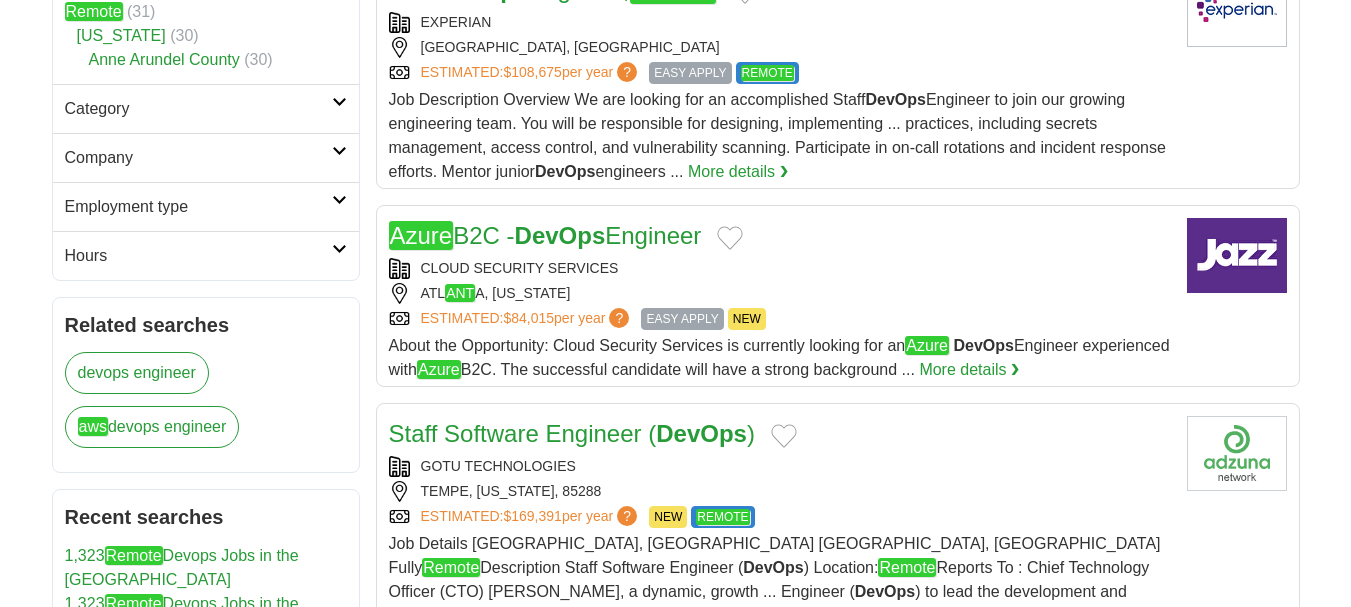 click on "ATL ANT A, [US_STATE]" at bounding box center (780, 293) 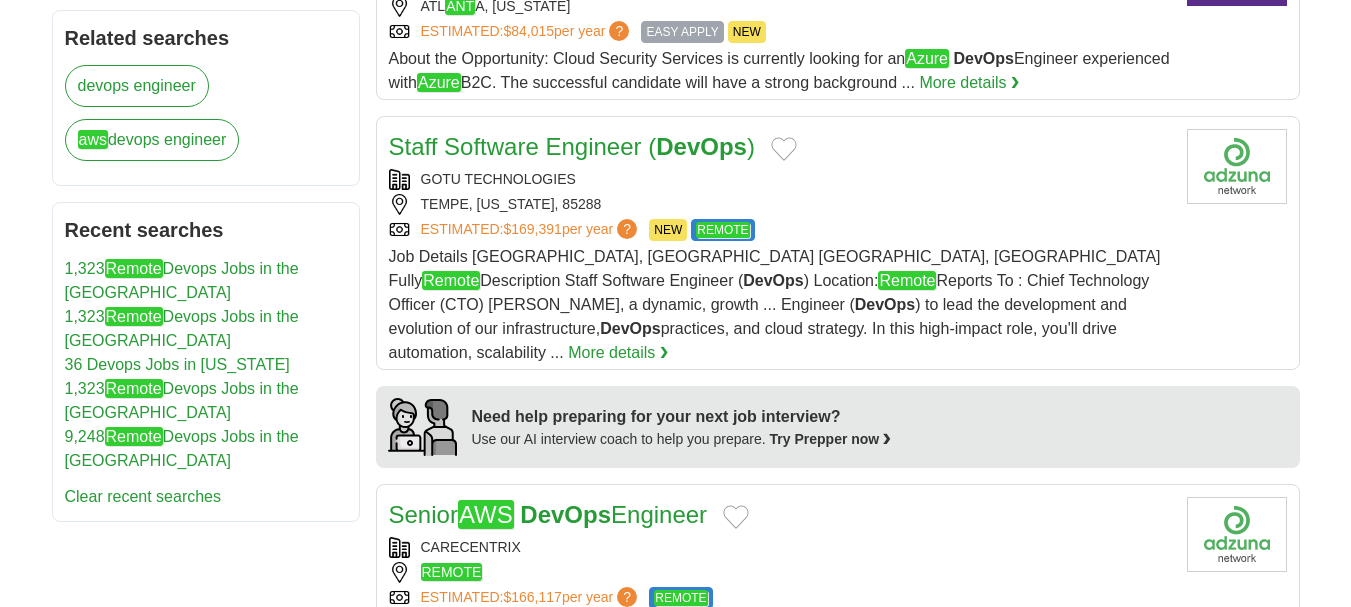 scroll, scrollTop: 1410, scrollLeft: 0, axis: vertical 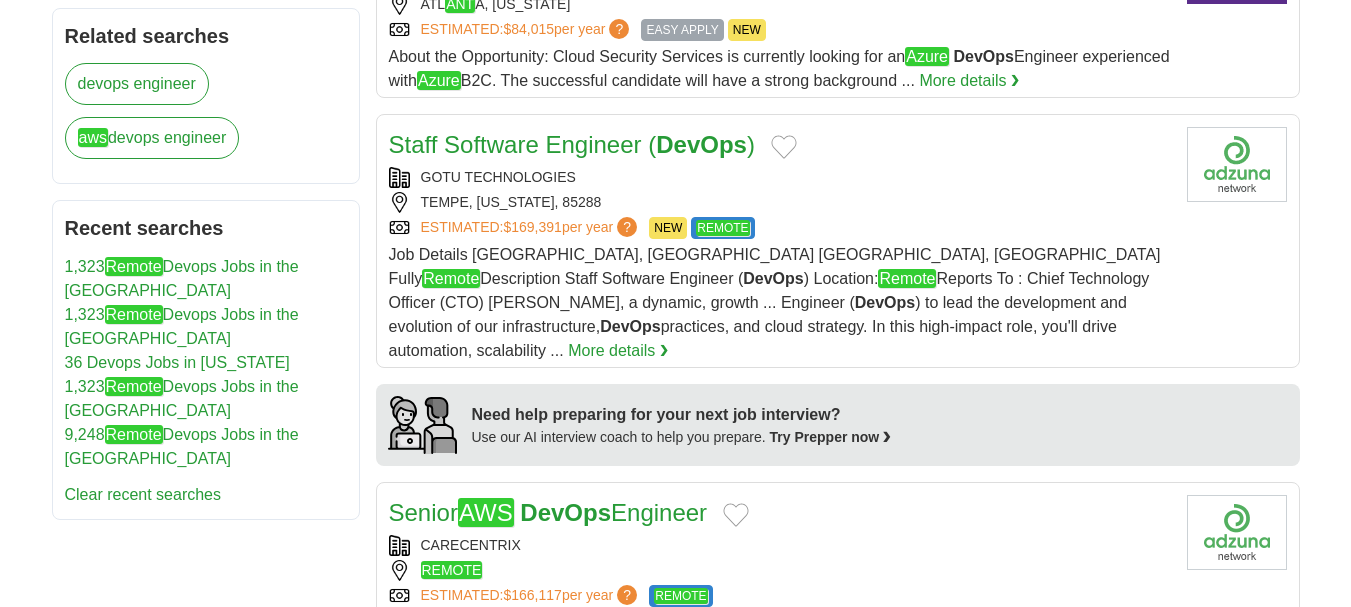 click on "GOTU TECHNOLOGIES
[GEOGRAPHIC_DATA], [US_STATE], 85288
ESTIMATED:
$169,391
per year
?
NEW REMOTE" at bounding box center [780, 203] 